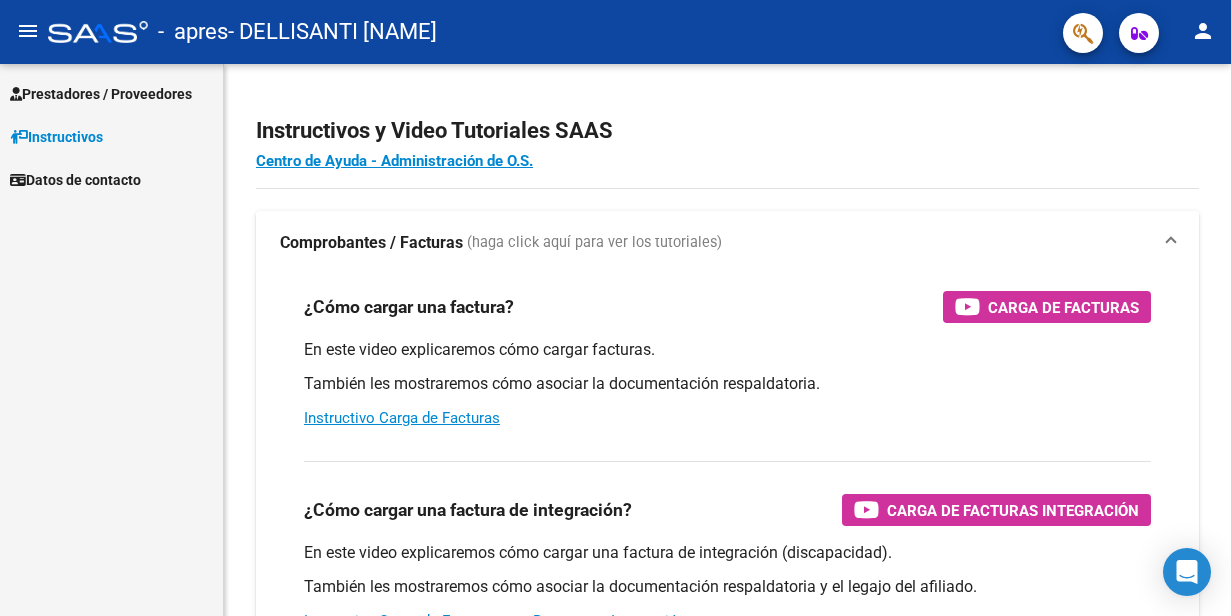 scroll, scrollTop: 0, scrollLeft: 0, axis: both 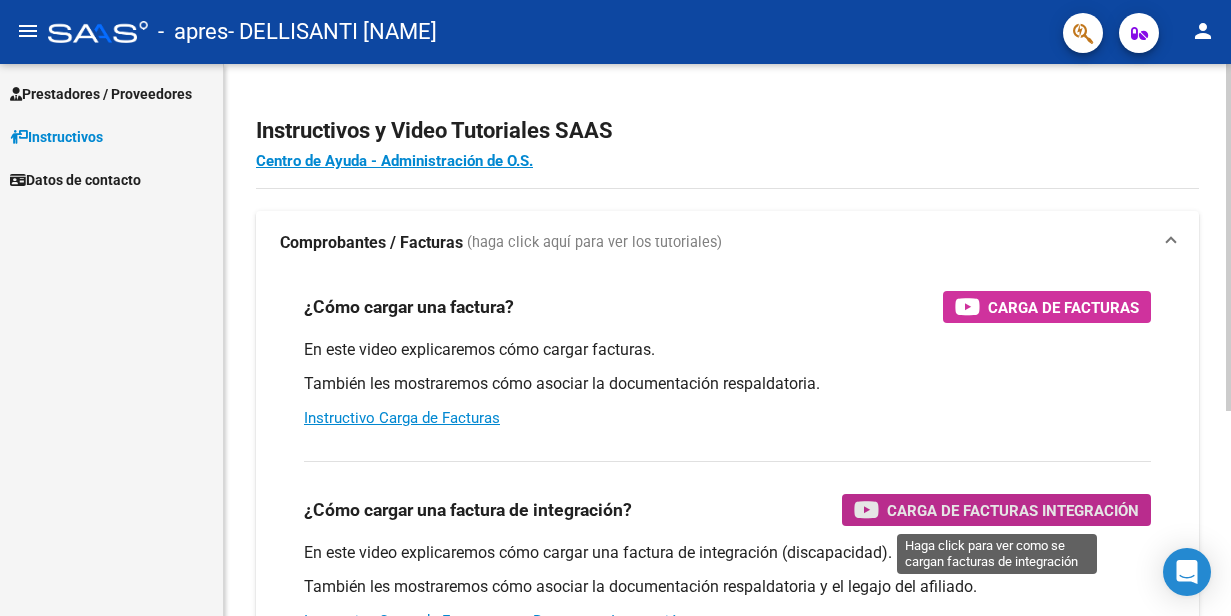click on "Carga de Facturas Integración" at bounding box center [1013, 510] 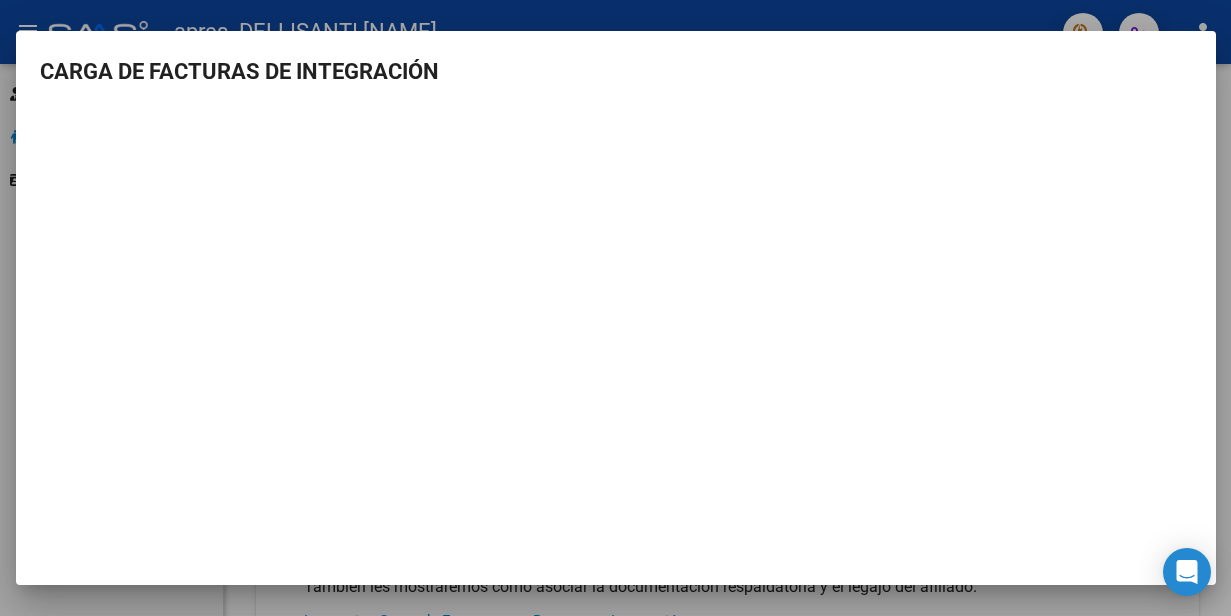 click at bounding box center (615, 308) 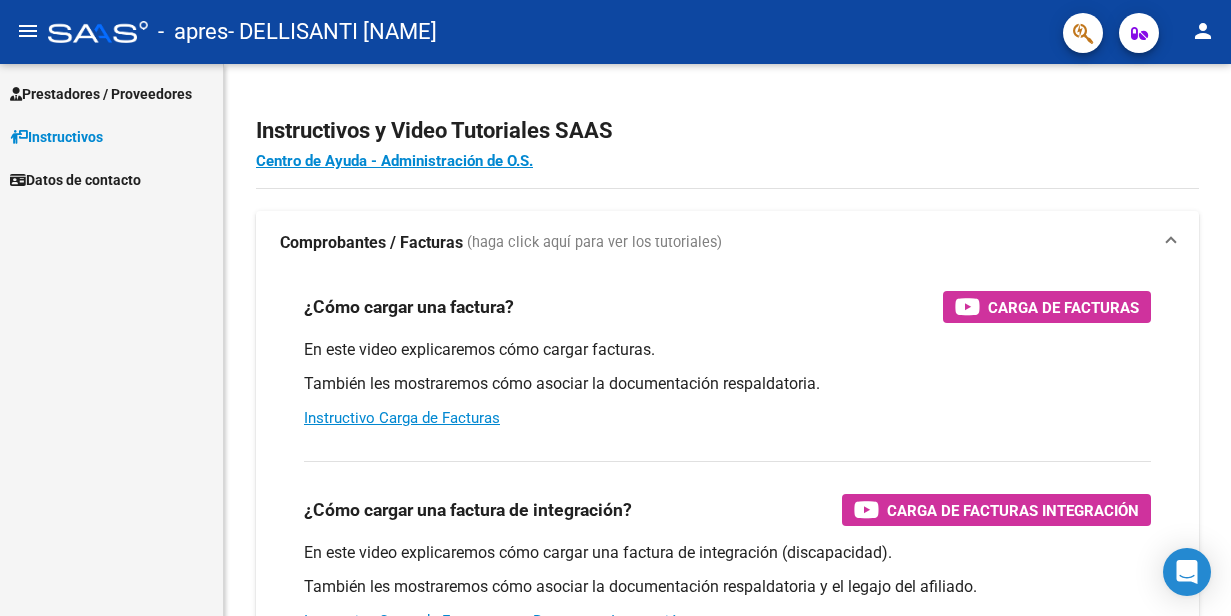 click on "Prestadores / Proveedores" at bounding box center [101, 94] 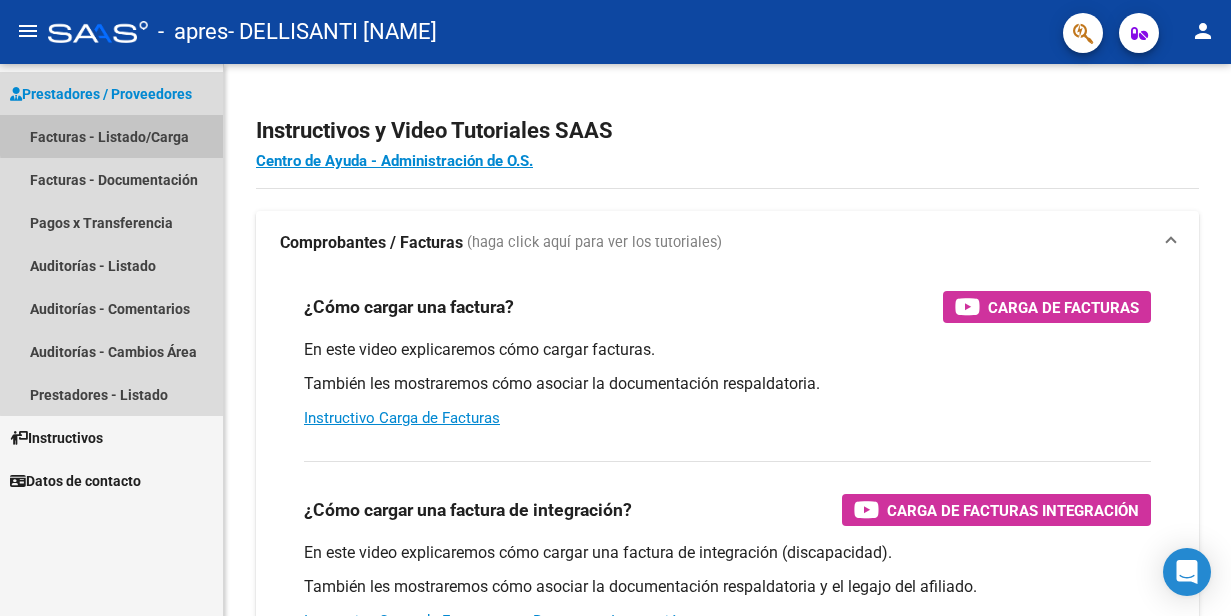 click on "Facturas - Listado/Carga" at bounding box center [111, 136] 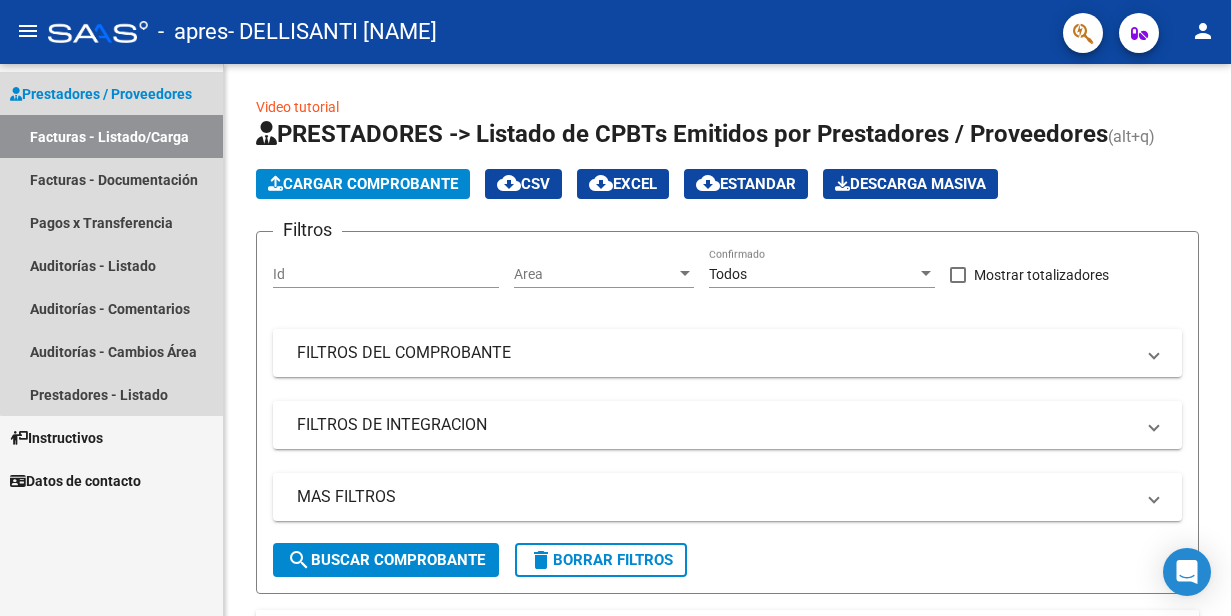 click on "Facturas - Listado/Carga" at bounding box center [111, 136] 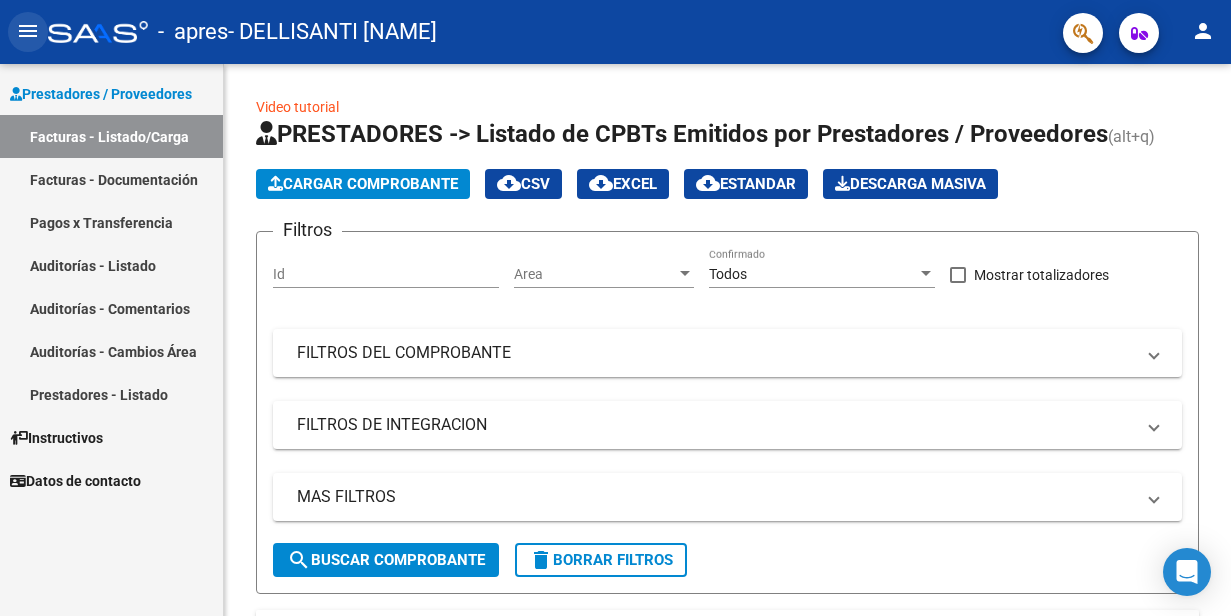 click on "menu" 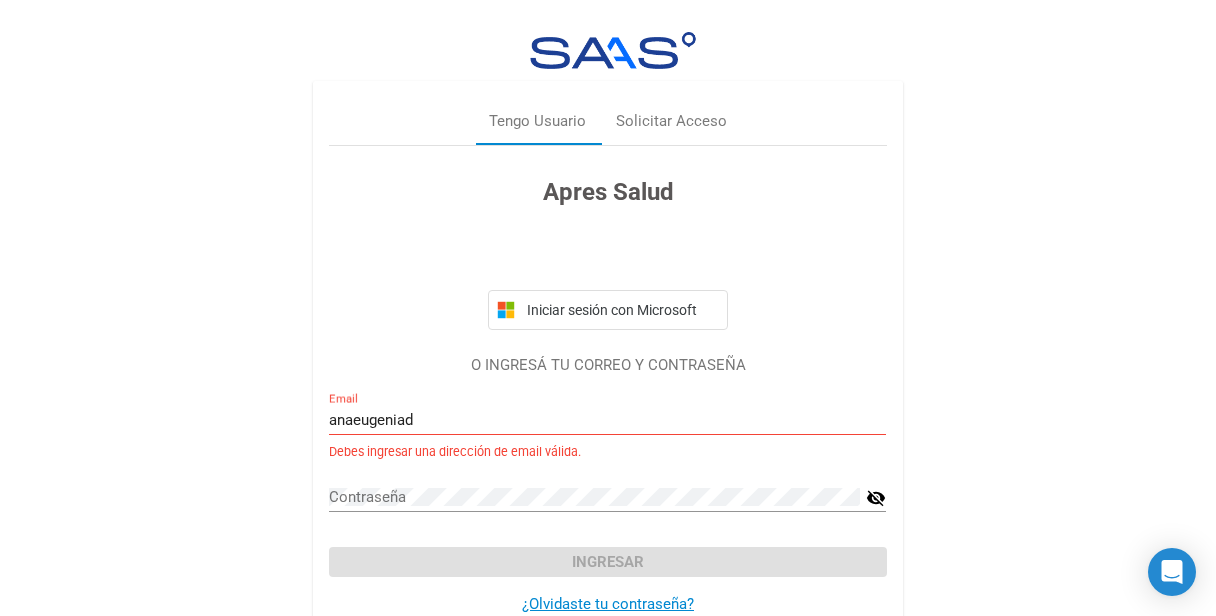 click on "anaeugeniad Email" at bounding box center [607, 413] 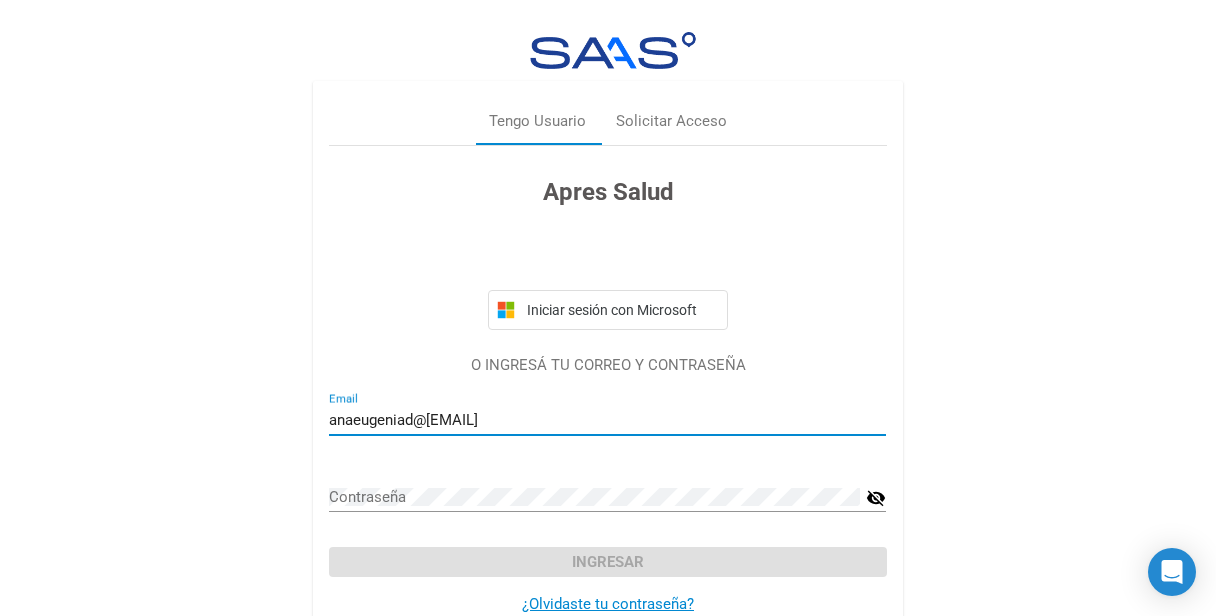 type on "anaeugeniad@[EMAIL]" 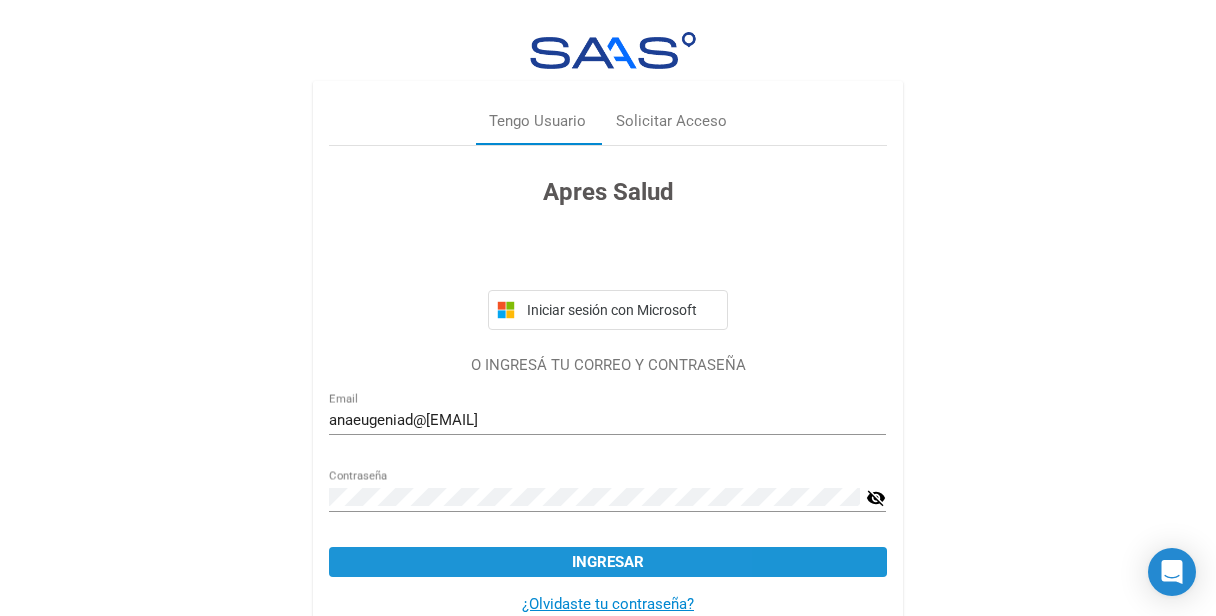 click on "Ingresar" at bounding box center (607, 562) 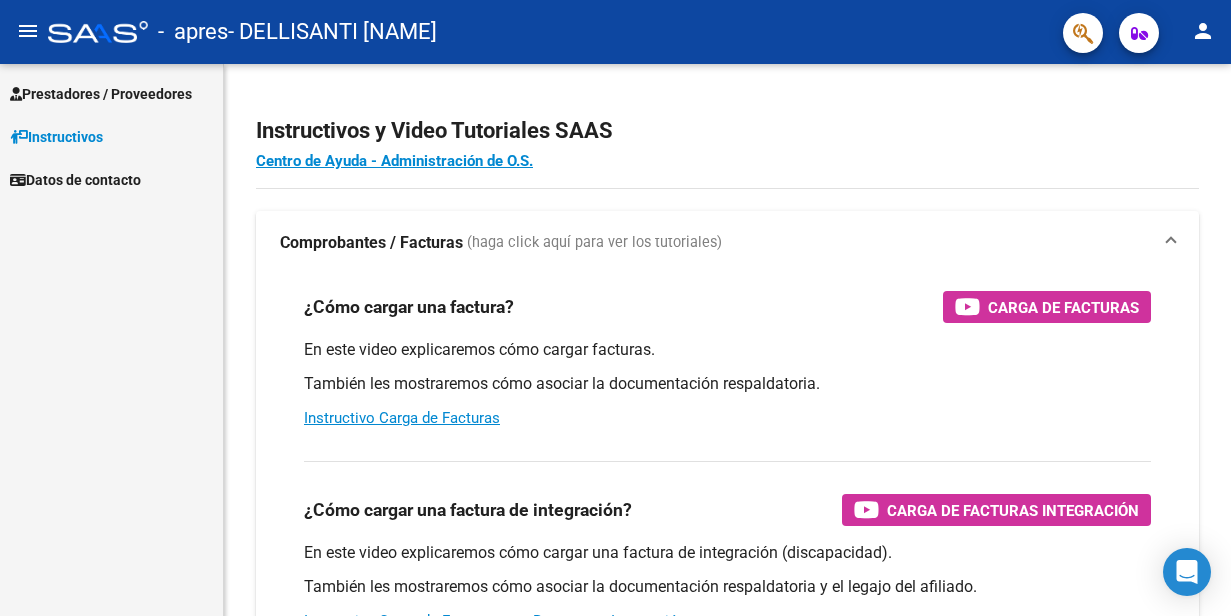 click on "Prestadores / Proveedores" at bounding box center (101, 94) 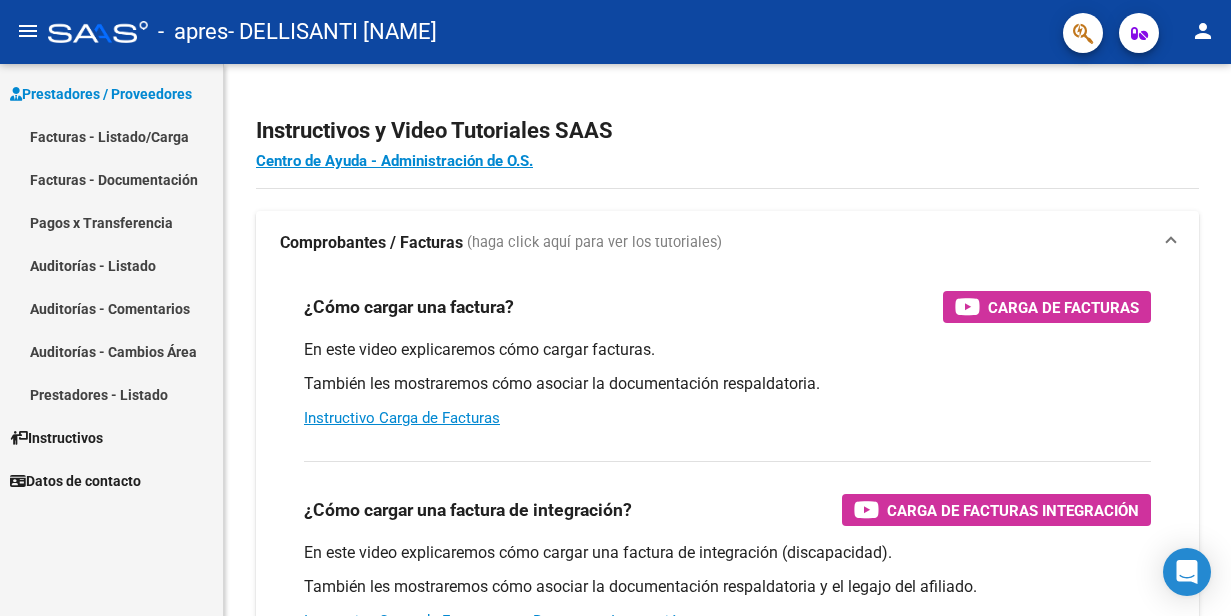 click on "Facturas - Listado/Carga" at bounding box center [111, 136] 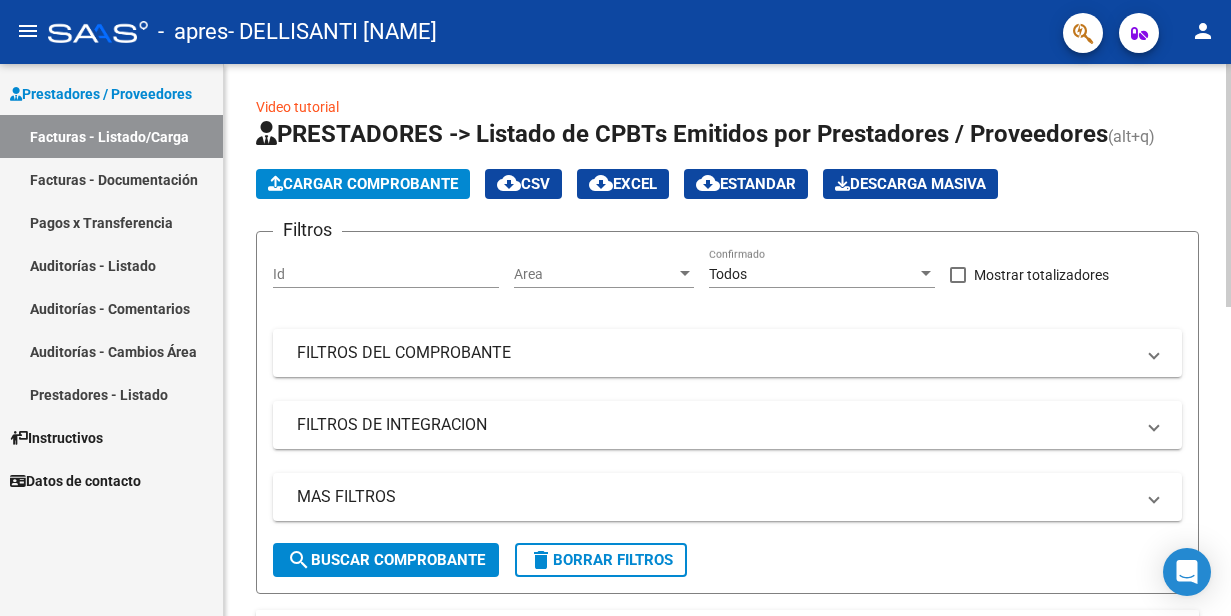 click on "Cargar Comprobante" 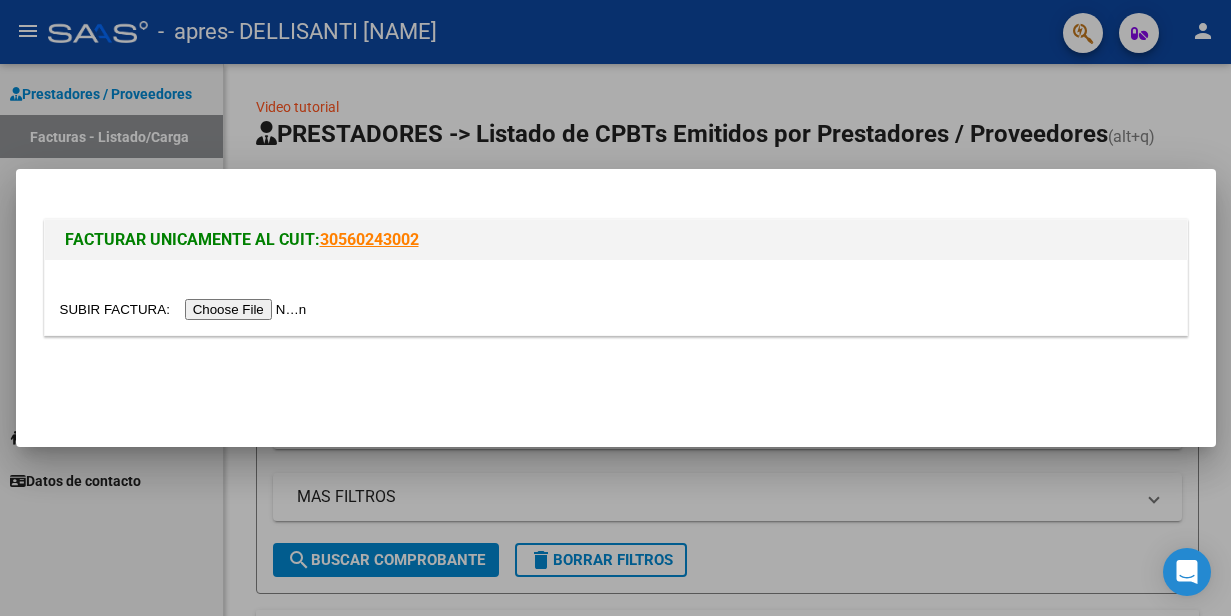 click at bounding box center (186, 309) 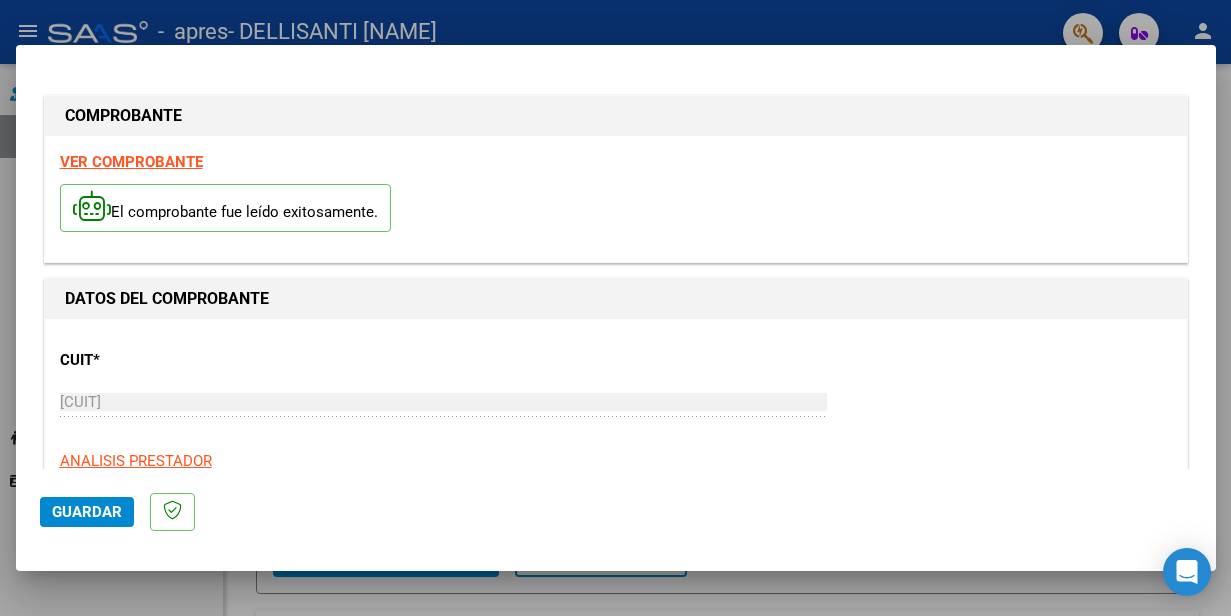 click on "Guardar" 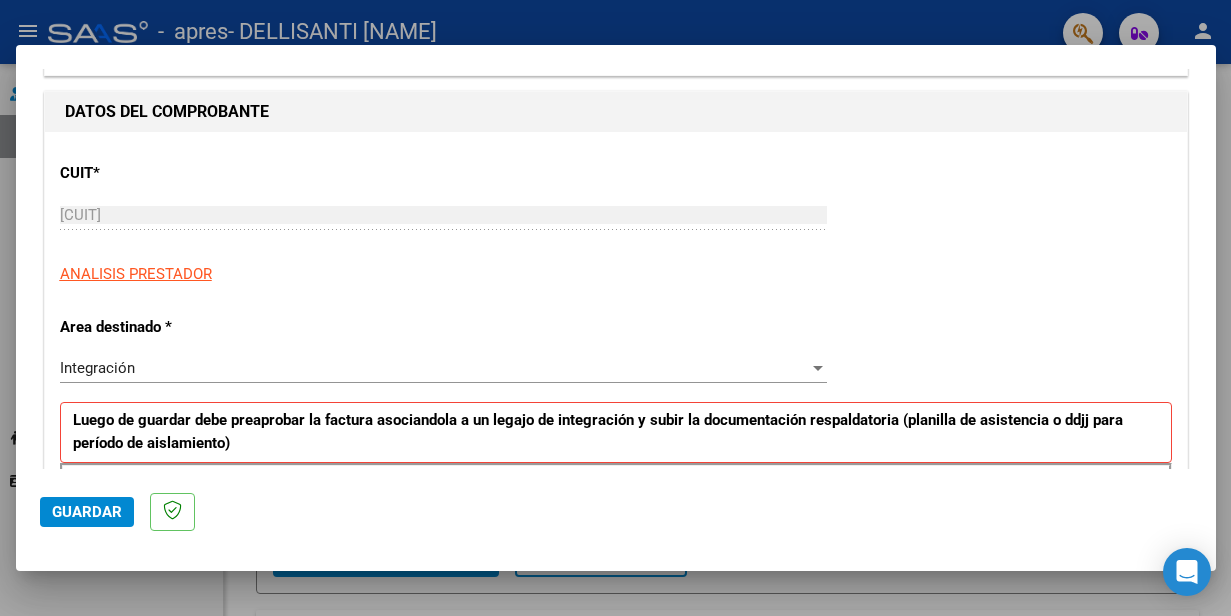 scroll, scrollTop: 200, scrollLeft: 0, axis: vertical 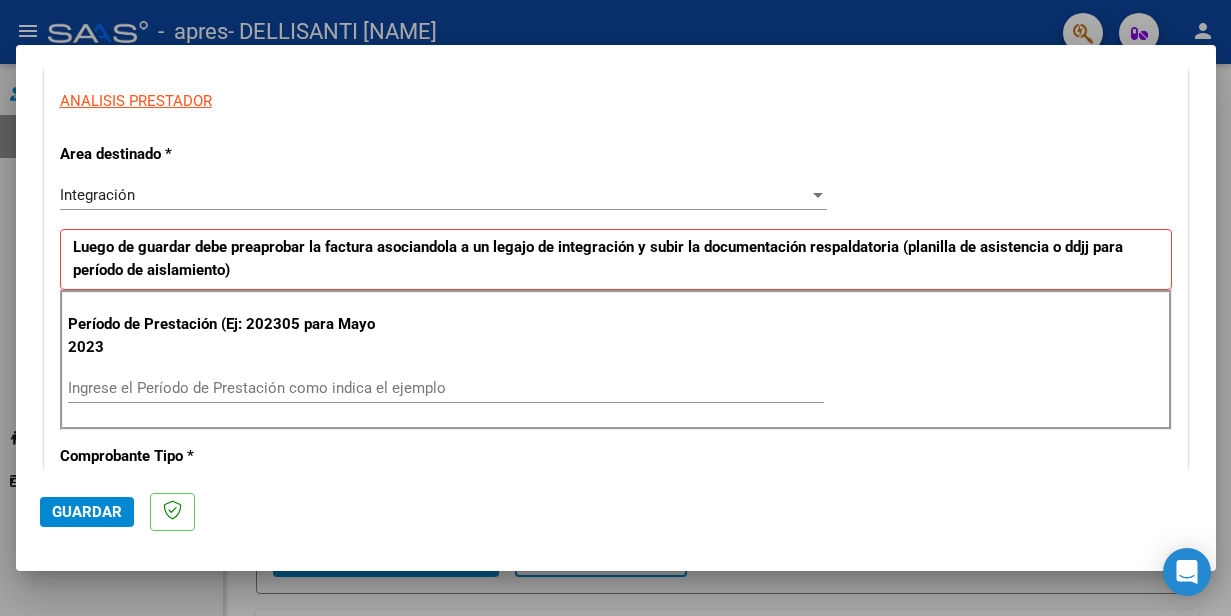 click on "Ingrese el Período de Prestación como indica el ejemplo" at bounding box center (446, 388) 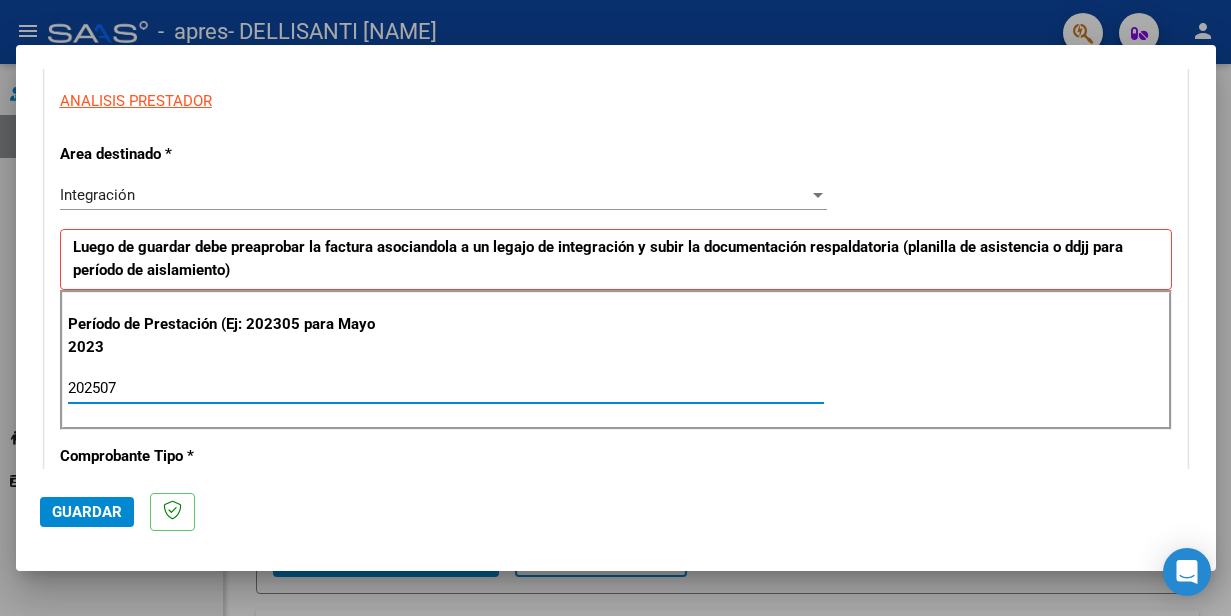 type on "202507" 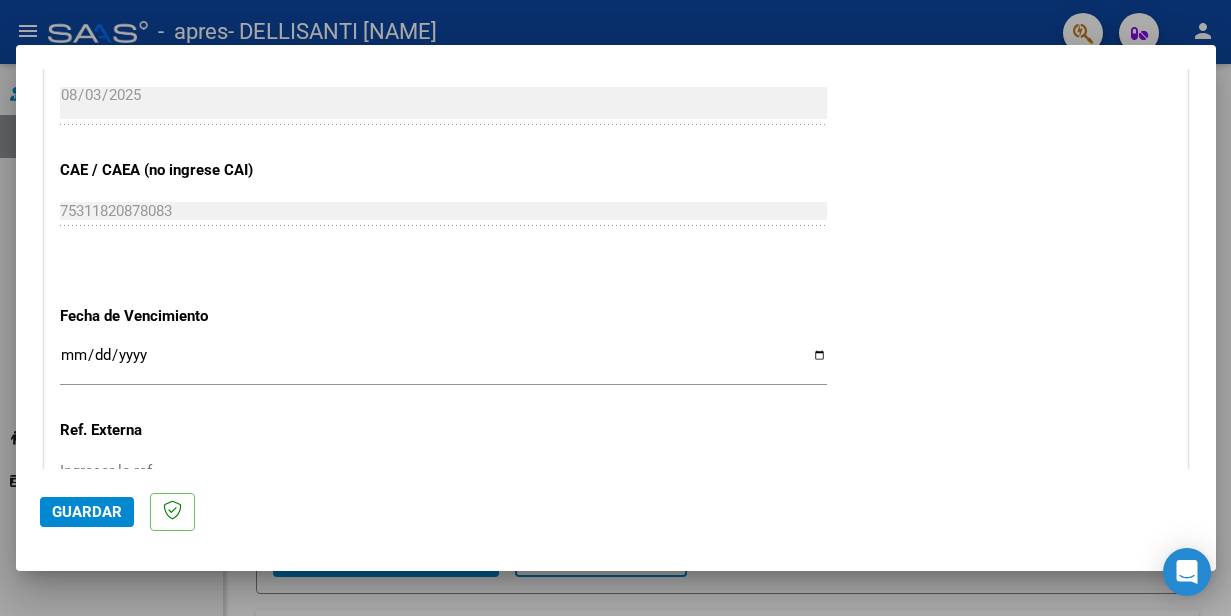 scroll, scrollTop: 1200, scrollLeft: 0, axis: vertical 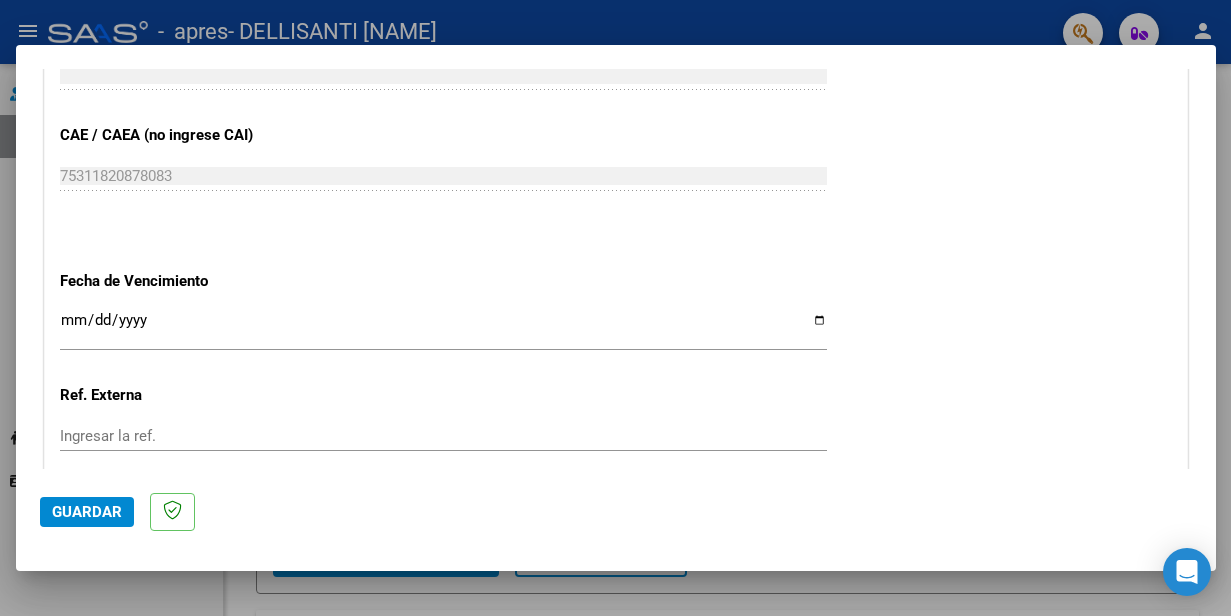 click on "Ingresar la fecha" at bounding box center (443, 328) 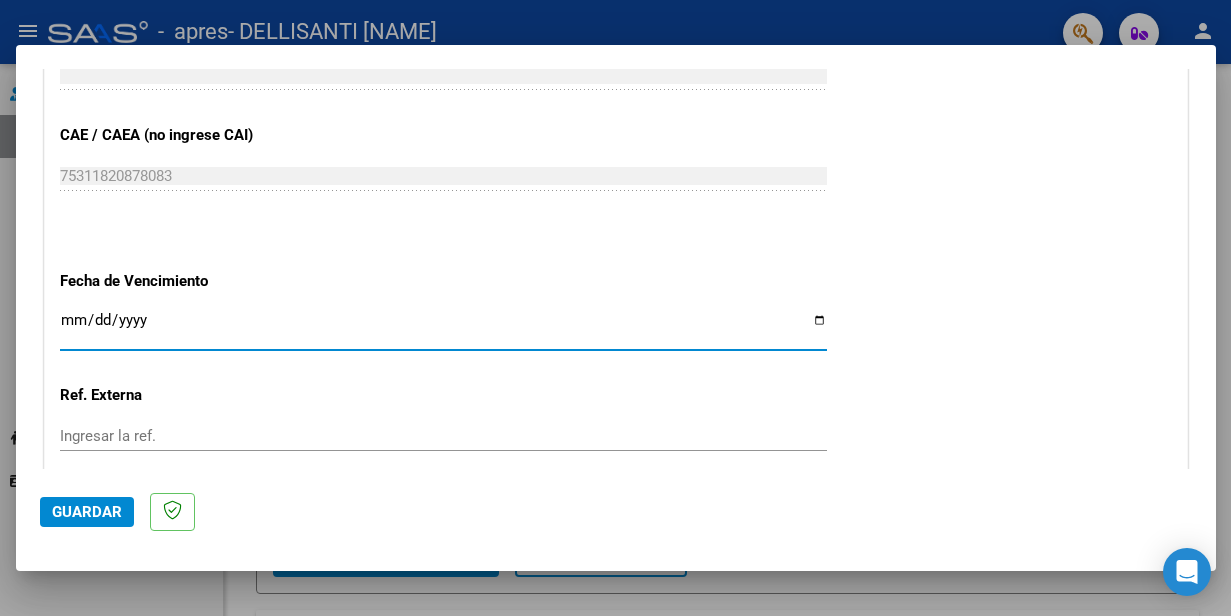 type on "2025-08-13" 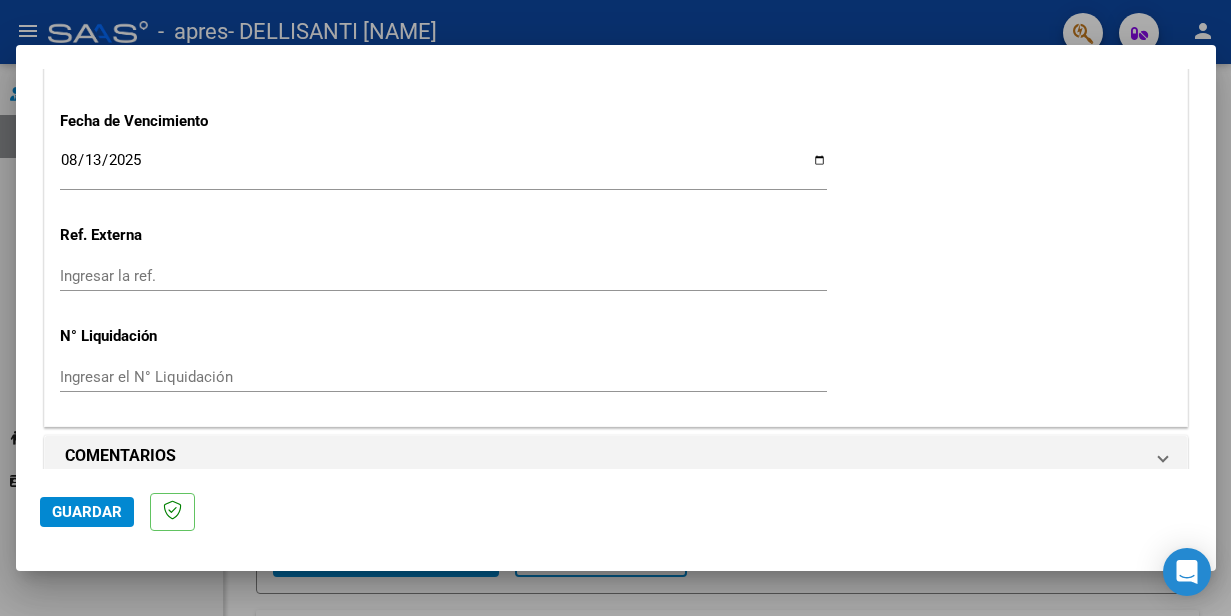 scroll, scrollTop: 1383, scrollLeft: 0, axis: vertical 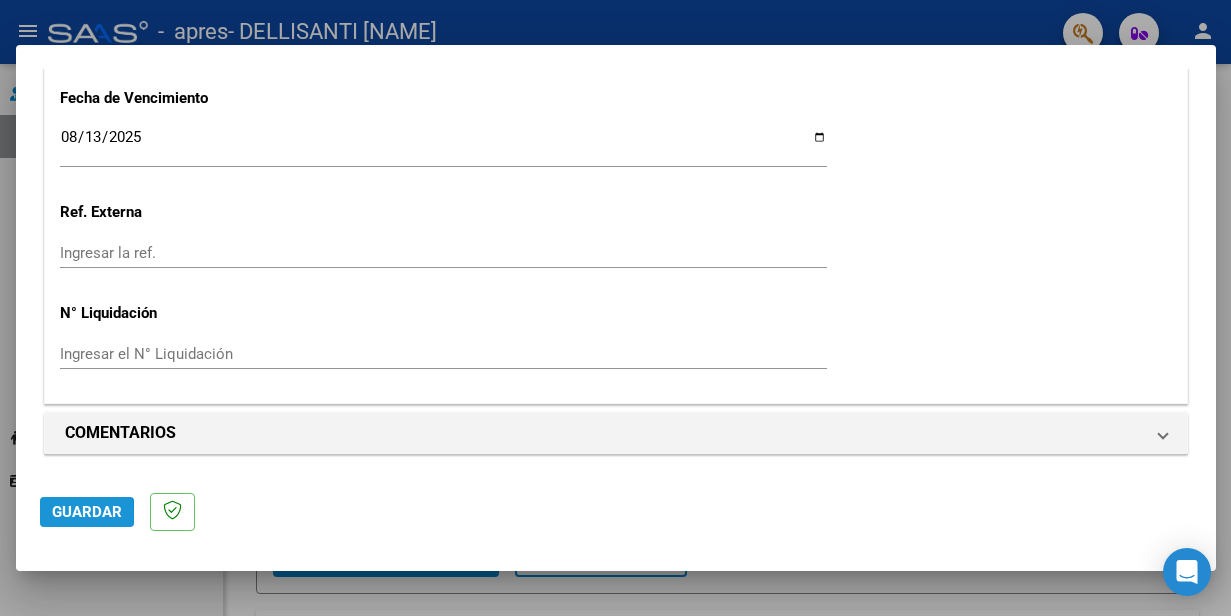 click on "Guardar" 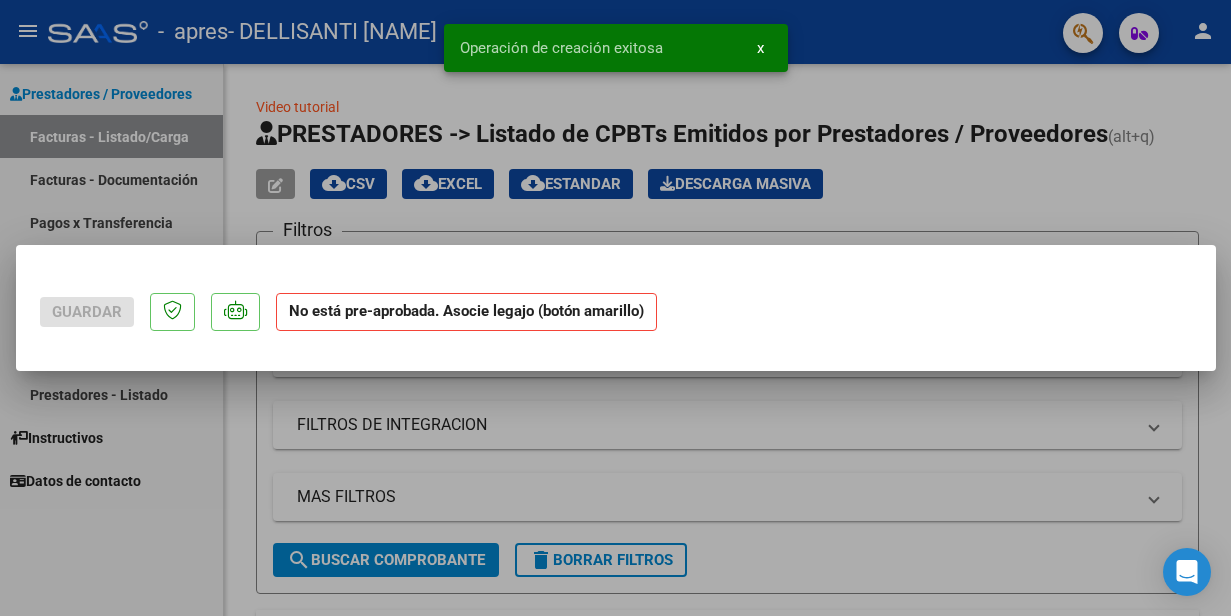 scroll, scrollTop: 0, scrollLeft: 0, axis: both 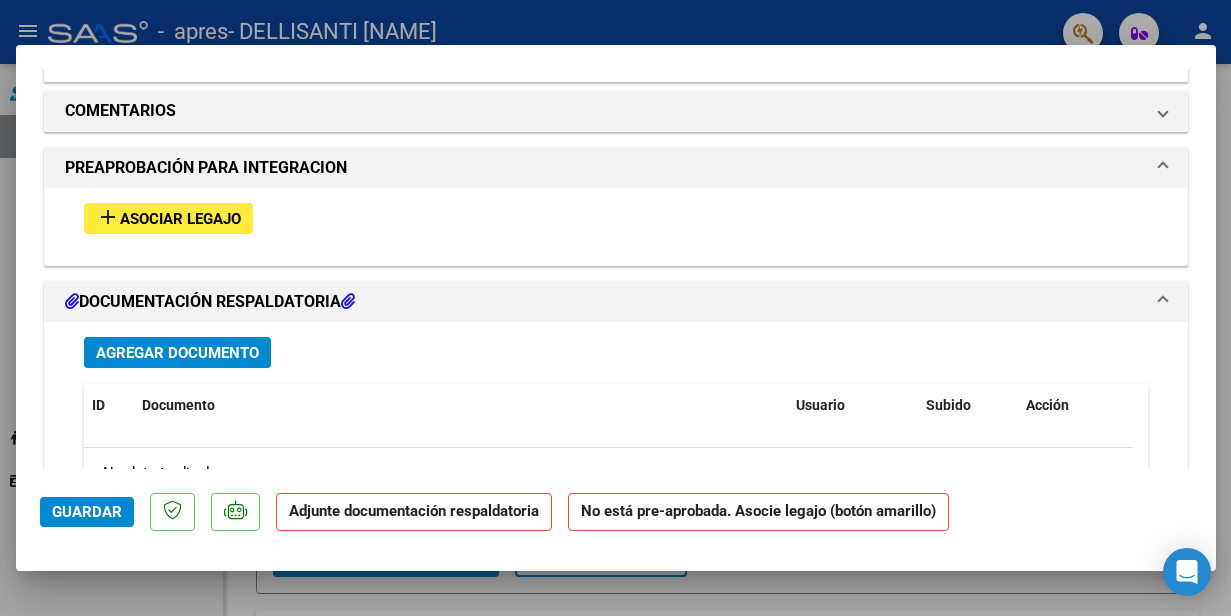 click on "Asociar Legajo" at bounding box center (180, 219) 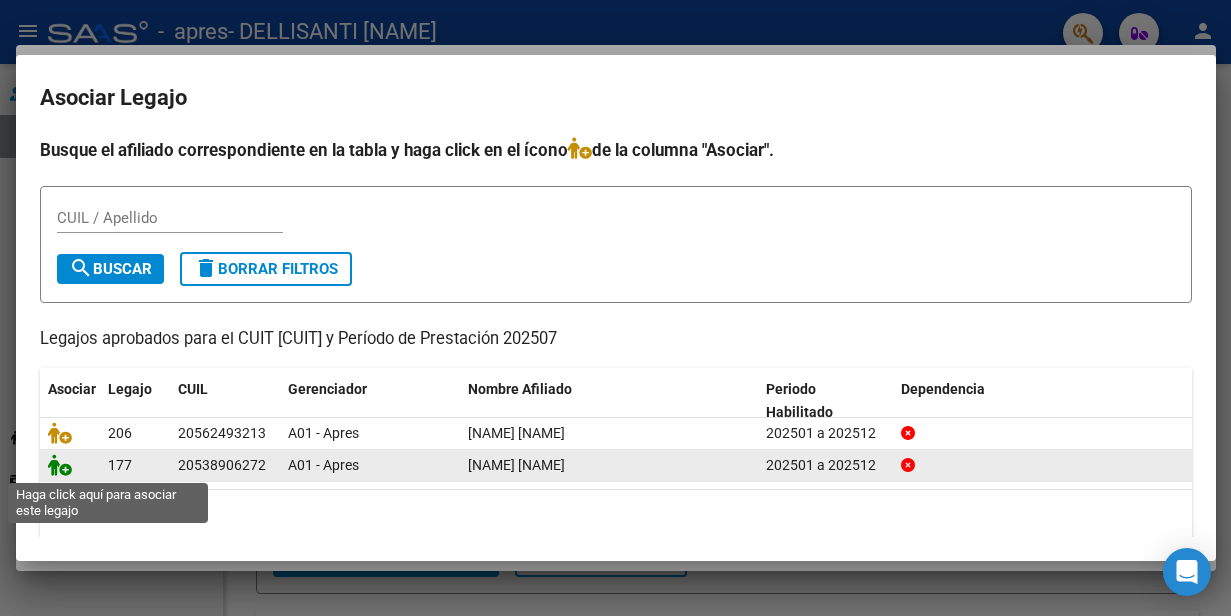 click 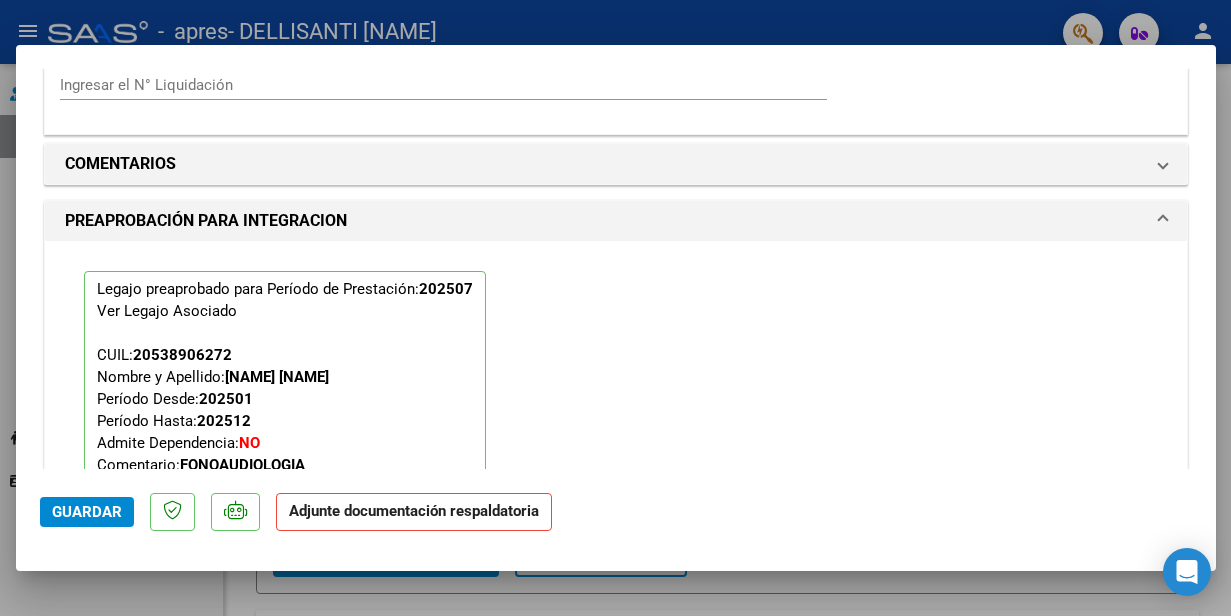 click on "Guardar" 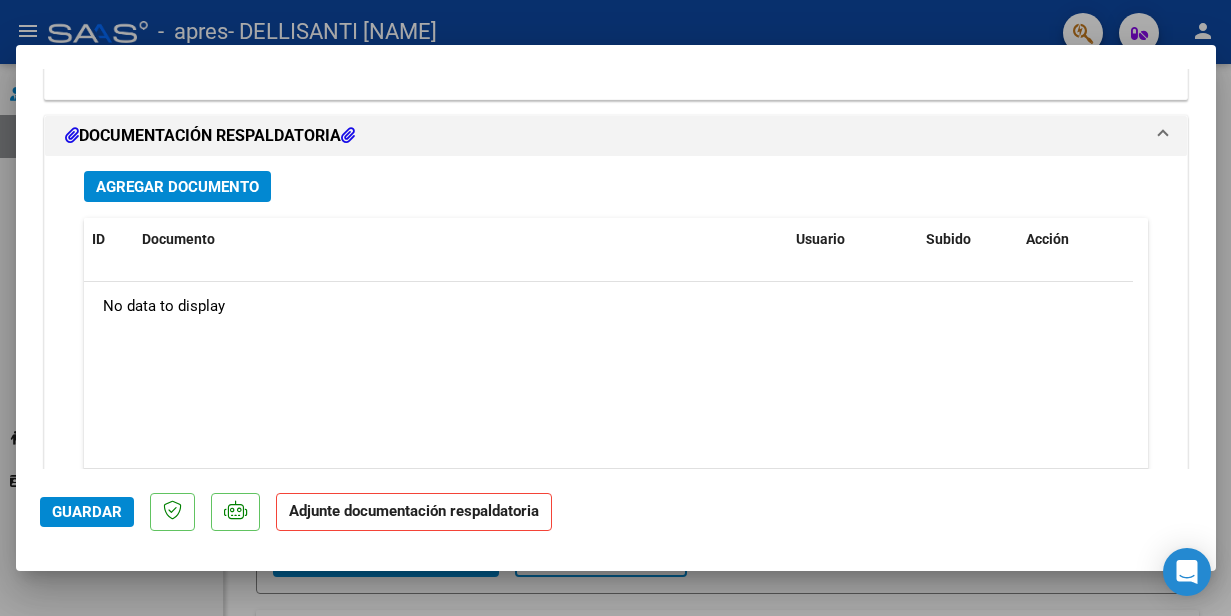 scroll, scrollTop: 2200, scrollLeft: 0, axis: vertical 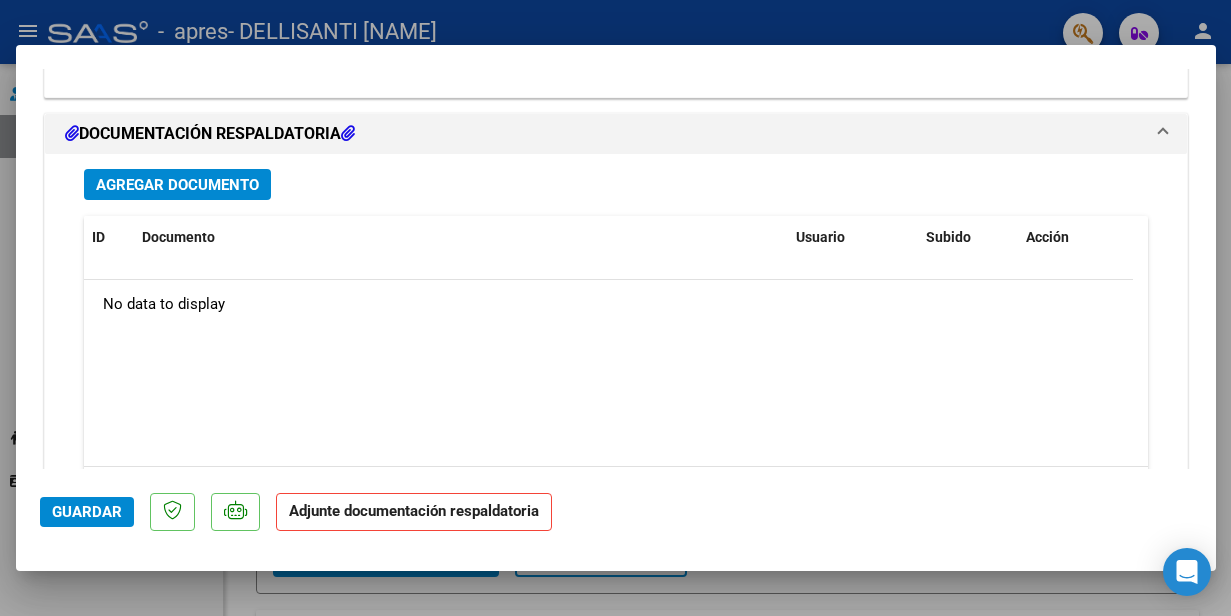 click on "Agregar Documento" at bounding box center [177, 185] 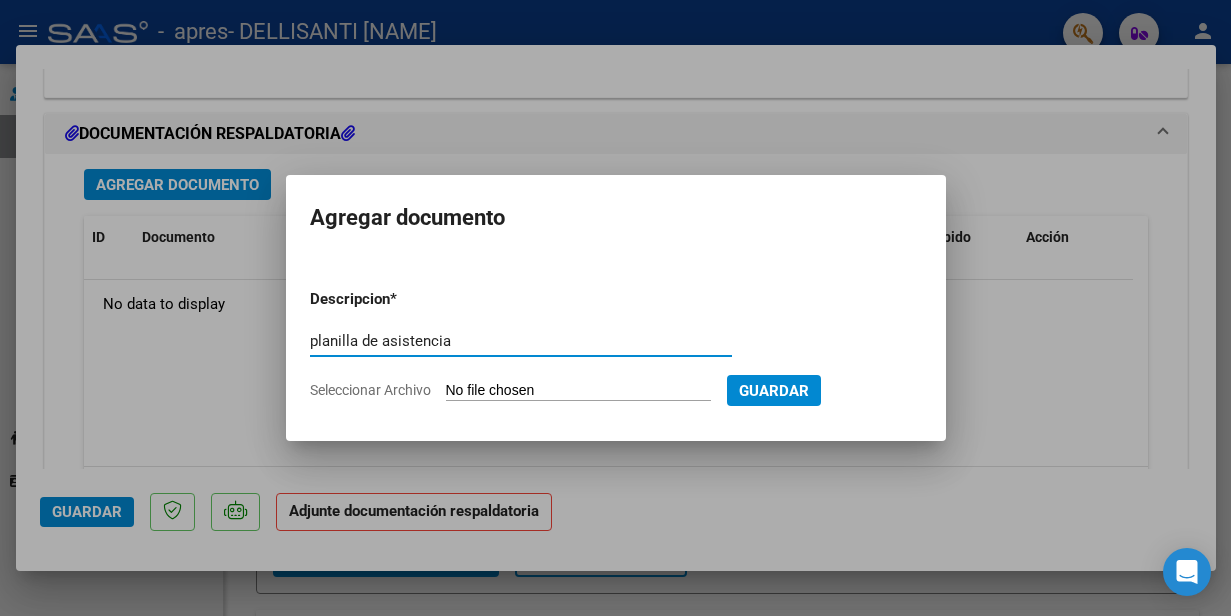 type on "planilla de asistencia" 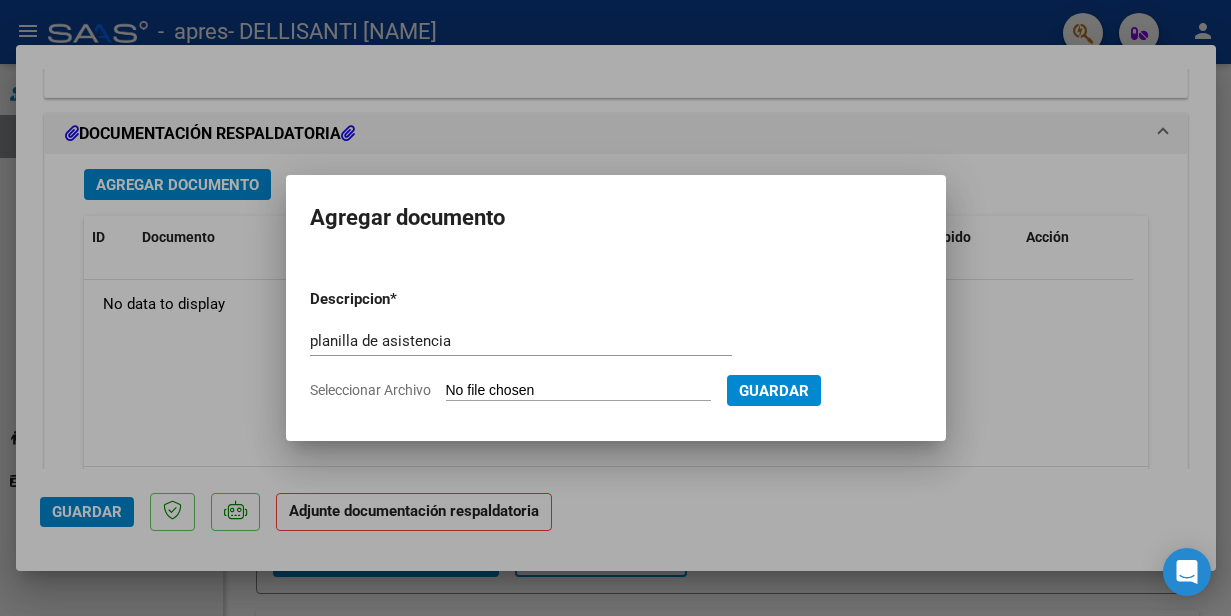 type on "C:\fakepath\Asist julio 2025 [NAME].pdf" 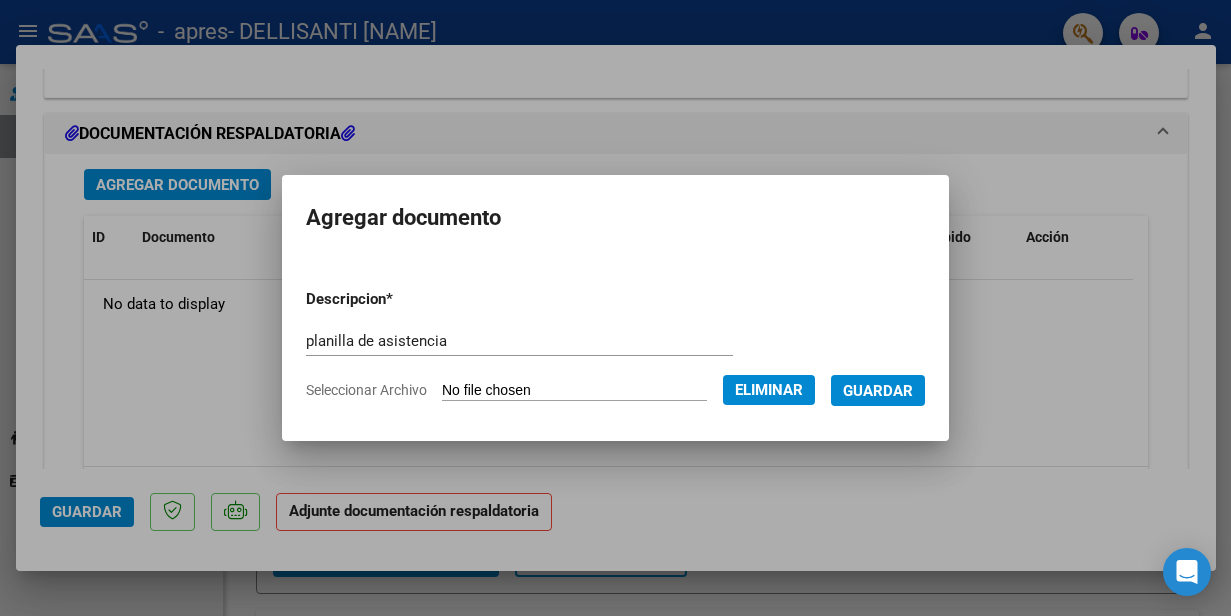 click on "Guardar" at bounding box center [878, 391] 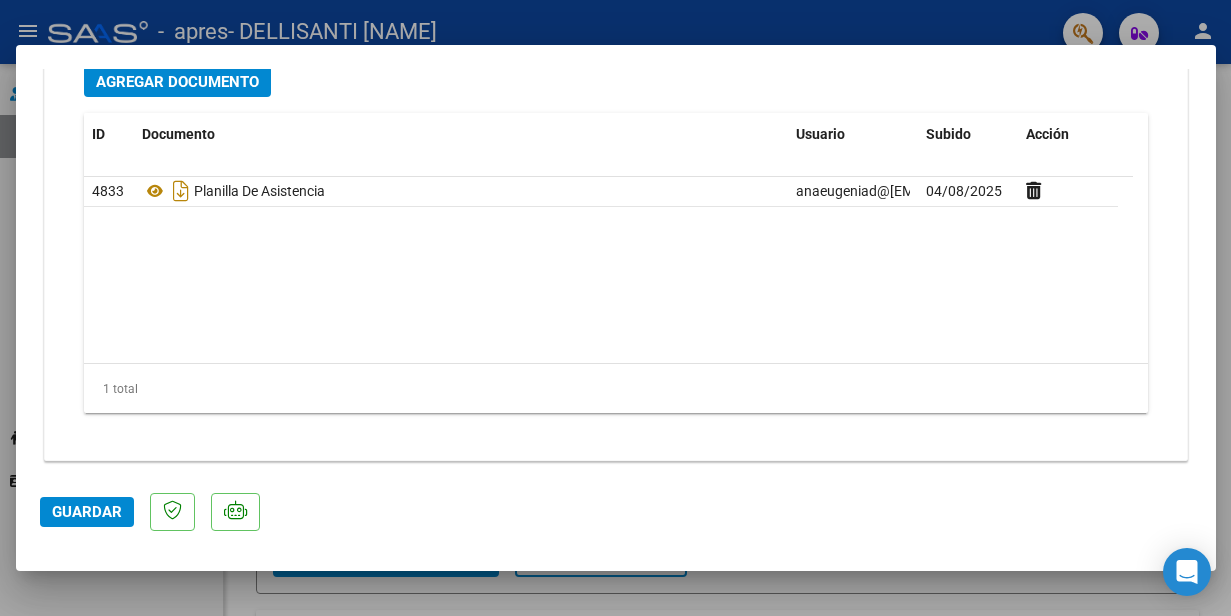 scroll, scrollTop: 2310, scrollLeft: 0, axis: vertical 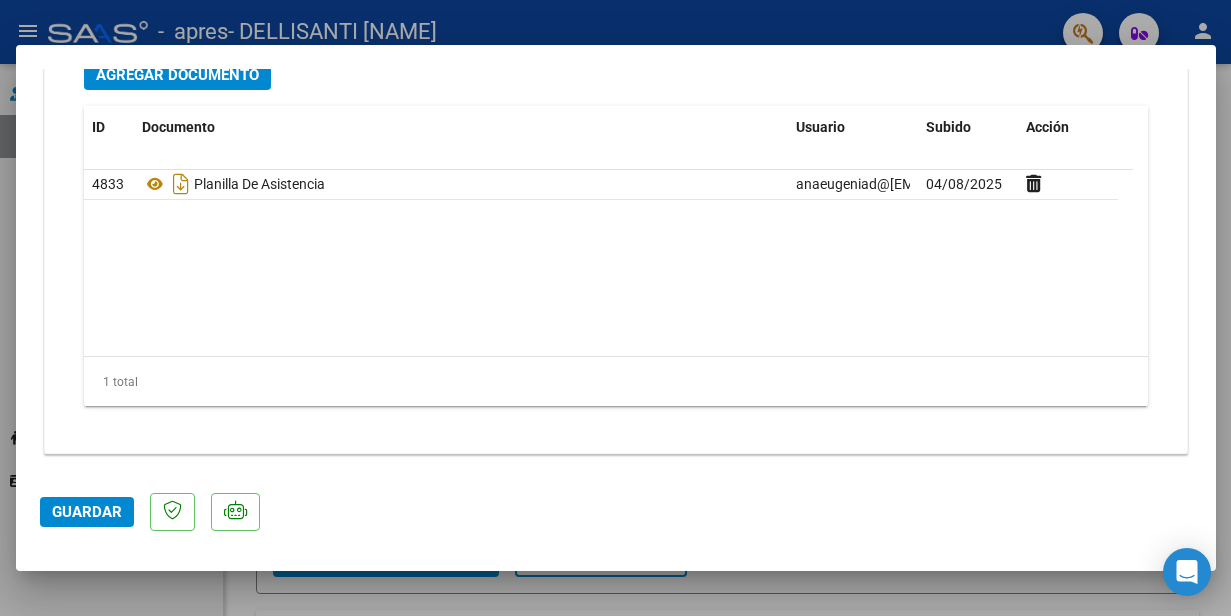 click on "Guardar" 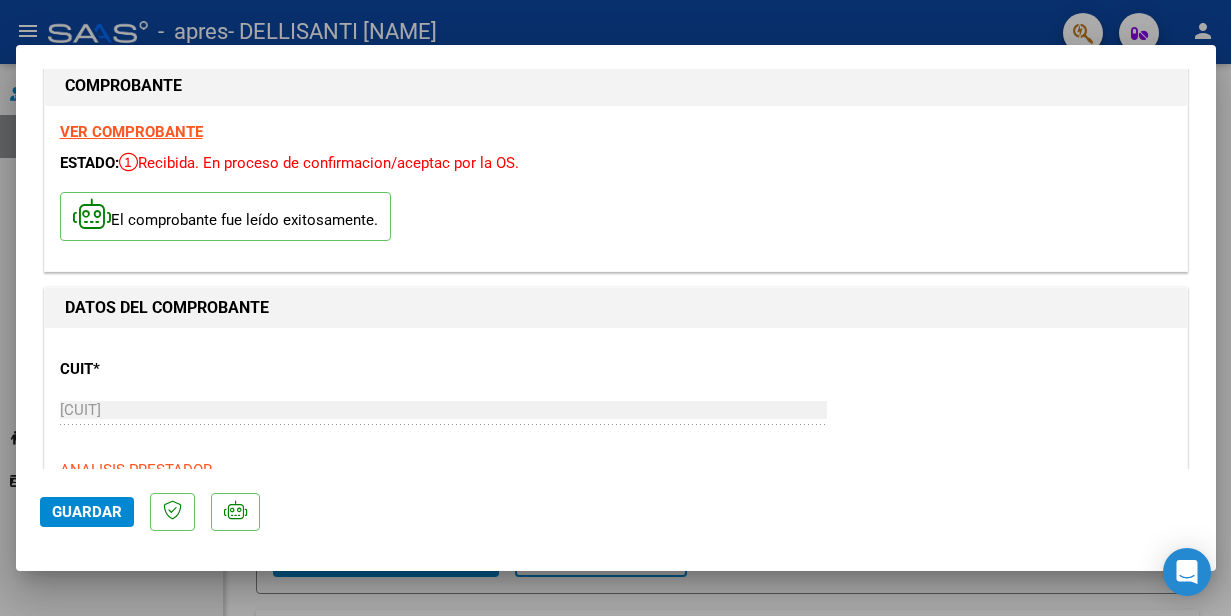 scroll, scrollTop: 0, scrollLeft: 0, axis: both 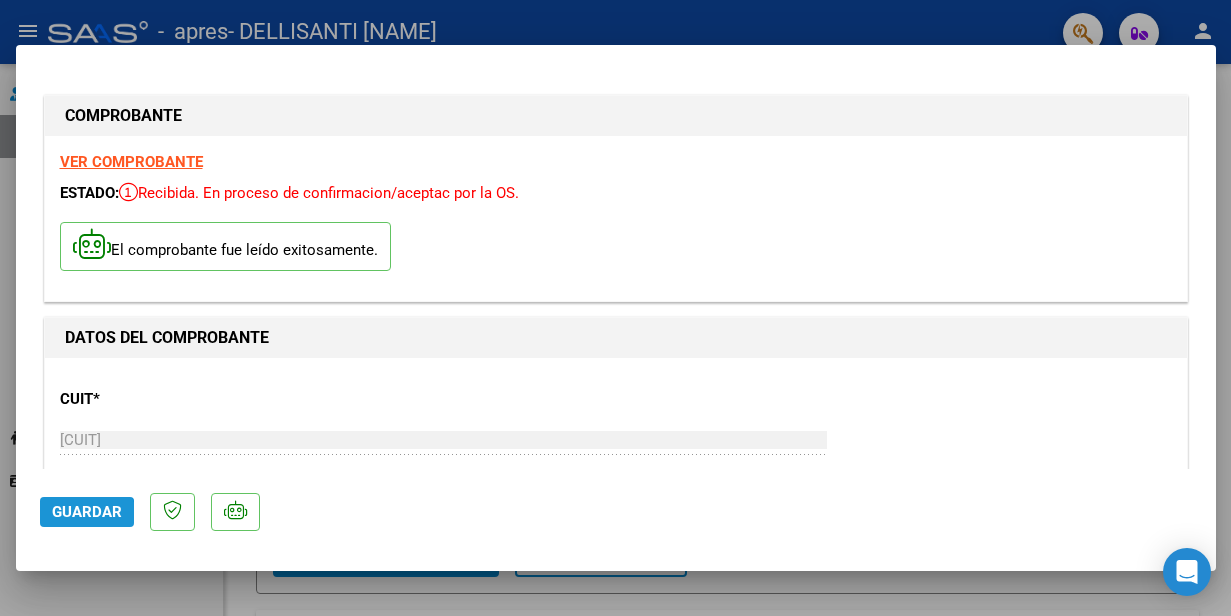 click on "Guardar" 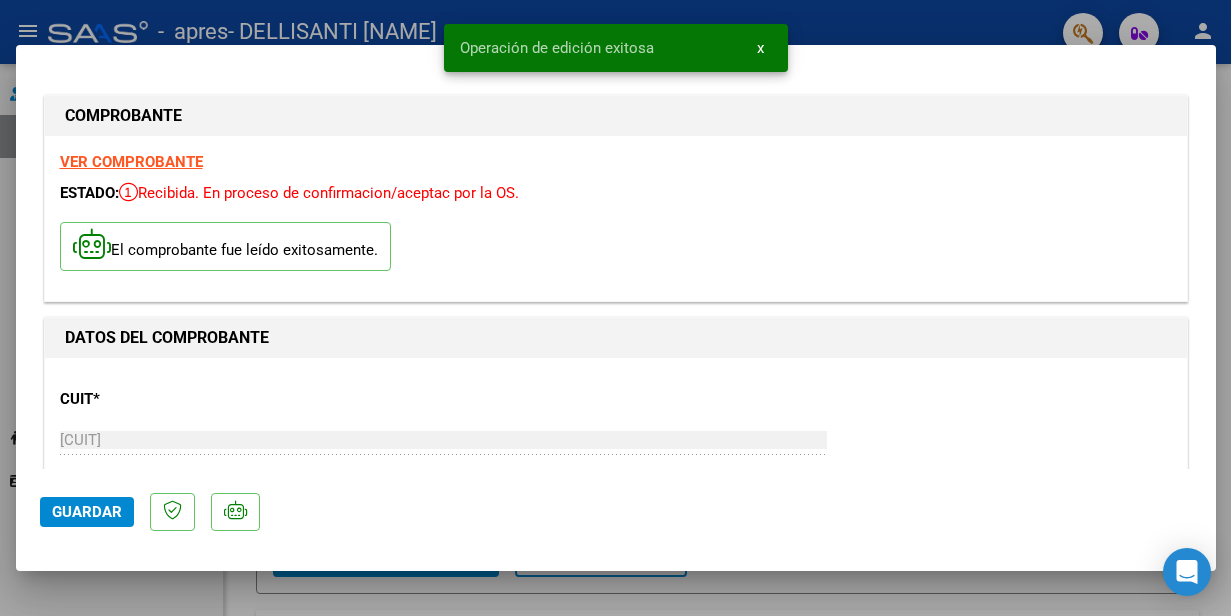 click on "x" at bounding box center [760, 48] 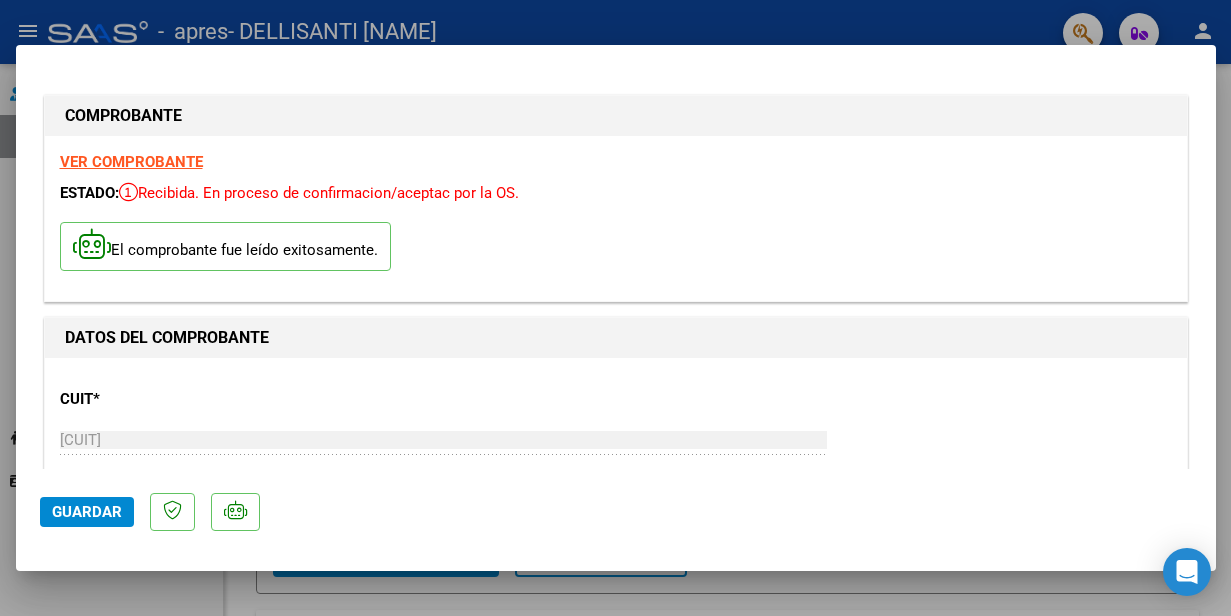 click at bounding box center (615, 308) 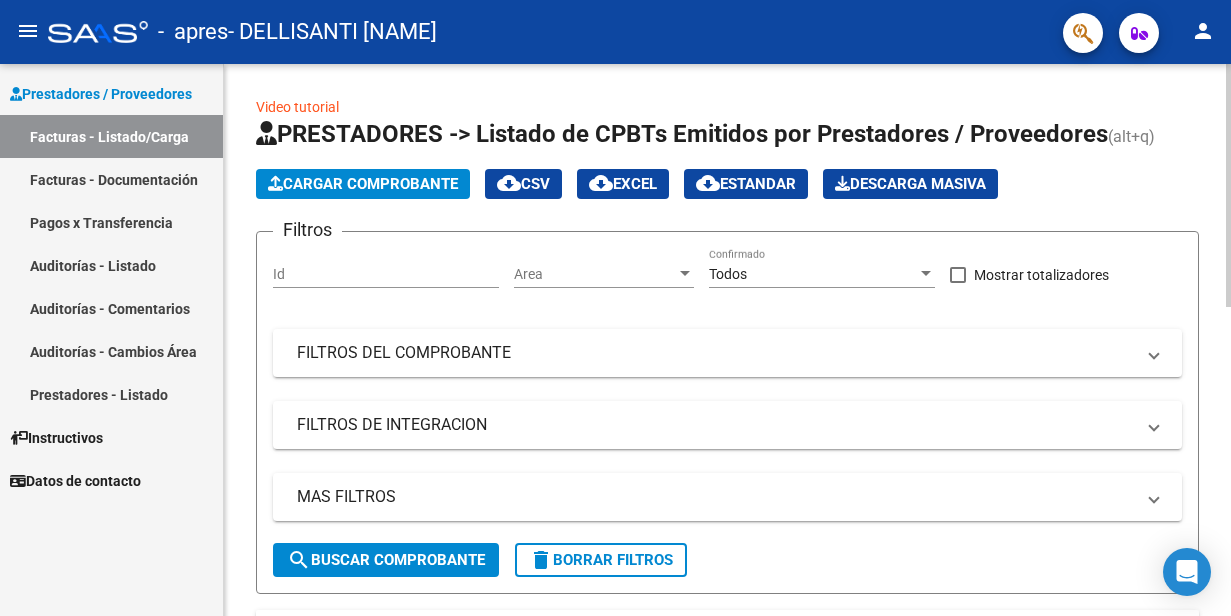 click on "Cargar Comprobante" 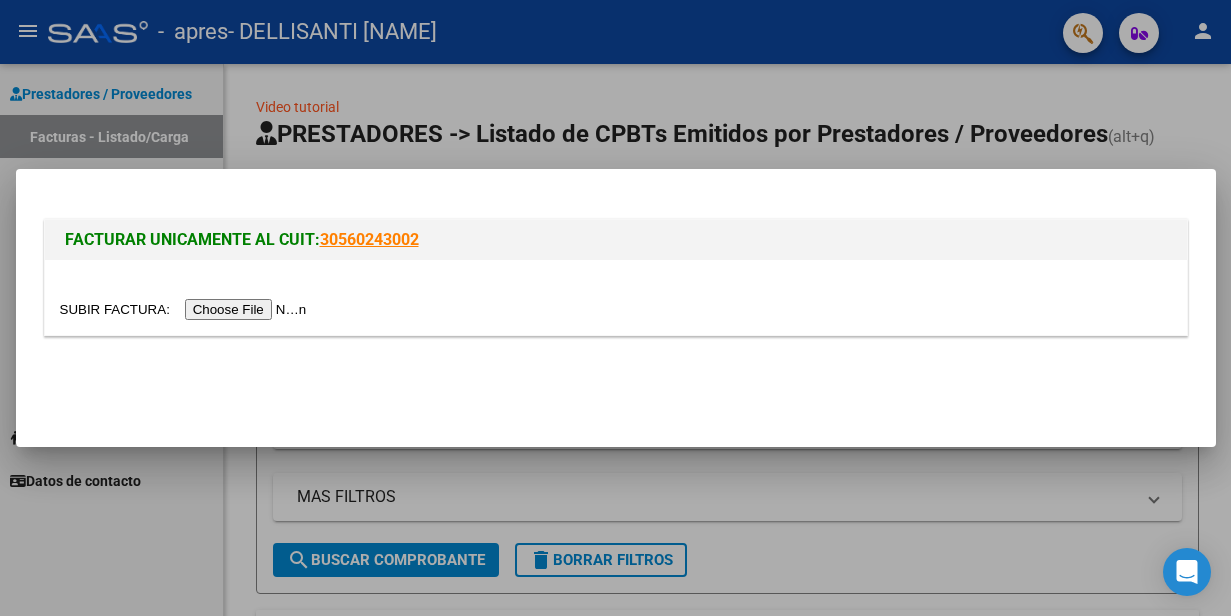 click at bounding box center [186, 309] 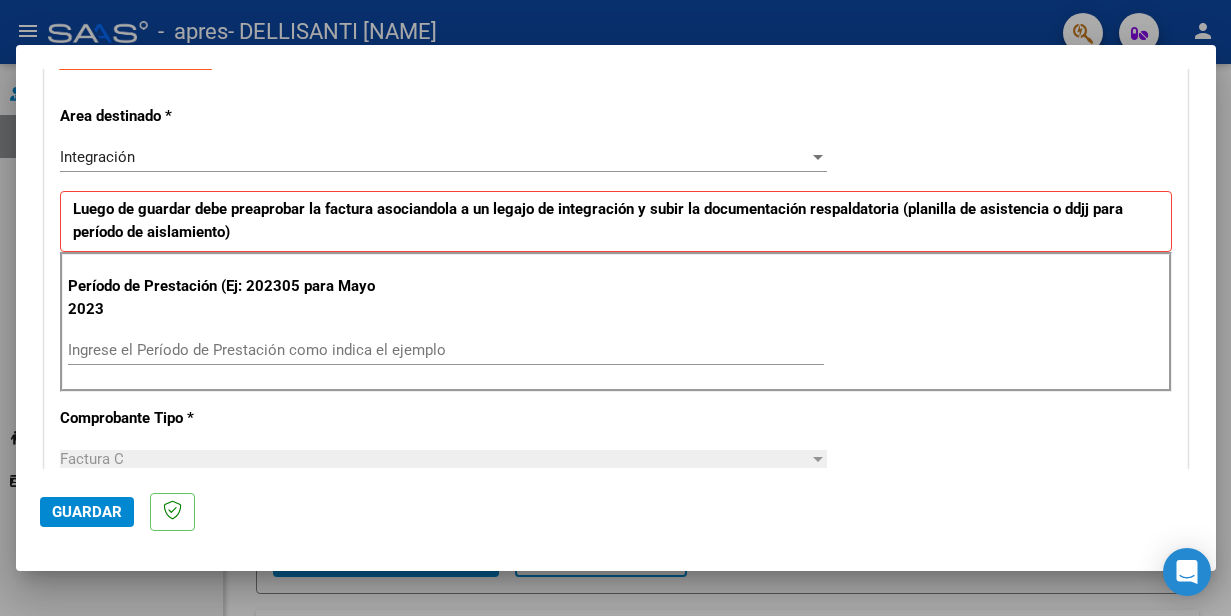 scroll, scrollTop: 400, scrollLeft: 0, axis: vertical 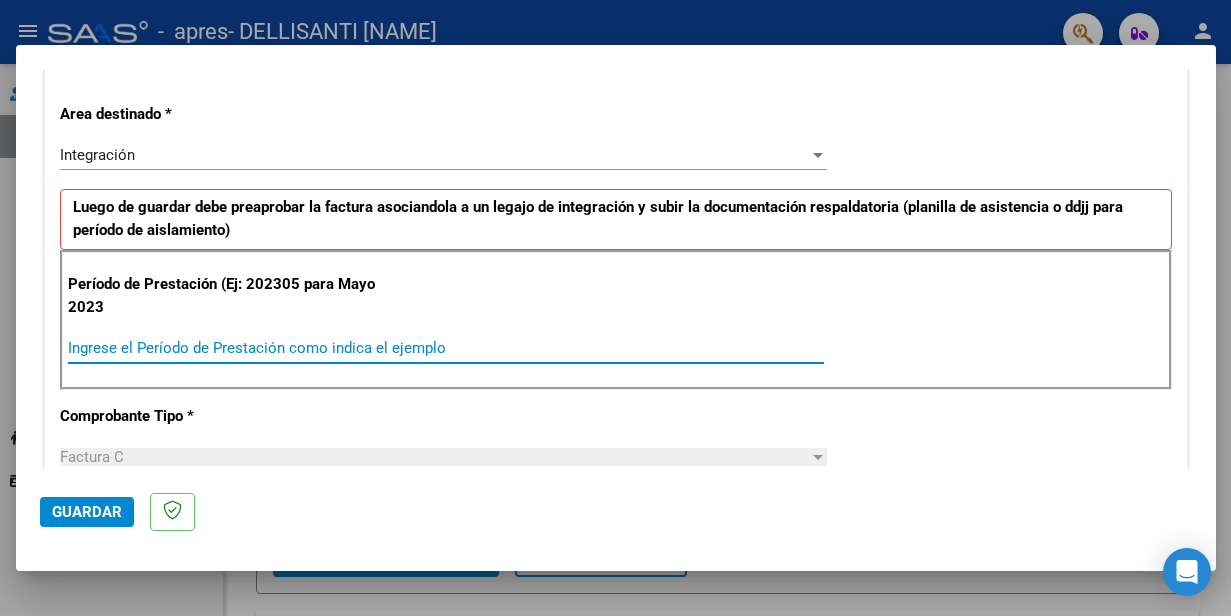 click on "Ingrese el Período de Prestación como indica el ejemplo" at bounding box center (446, 348) 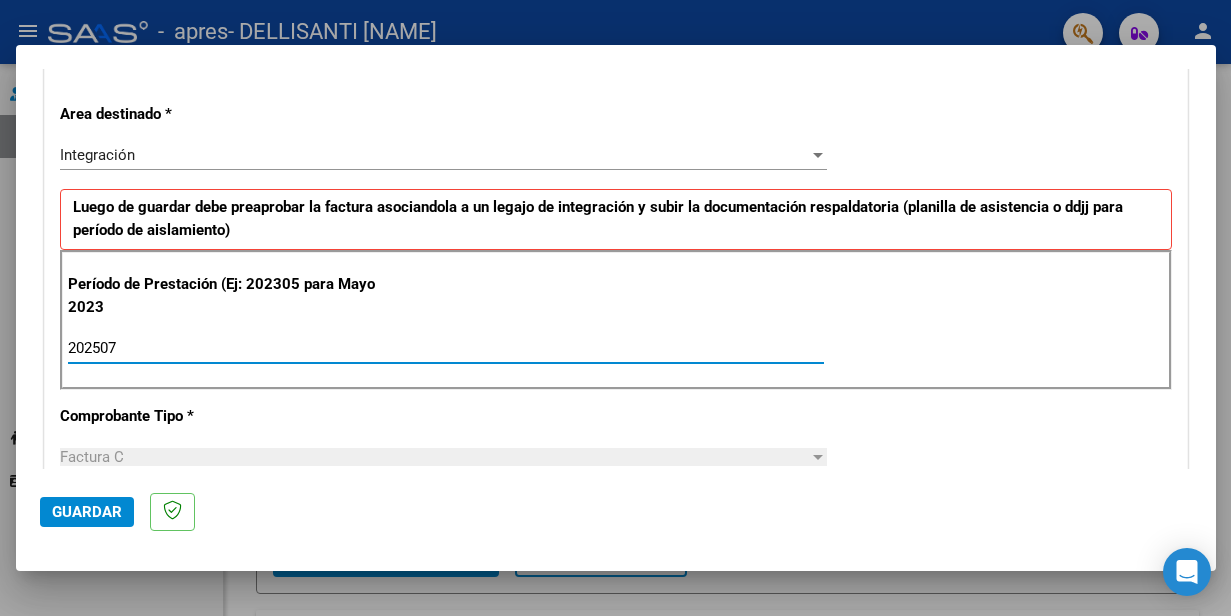 type on "202507" 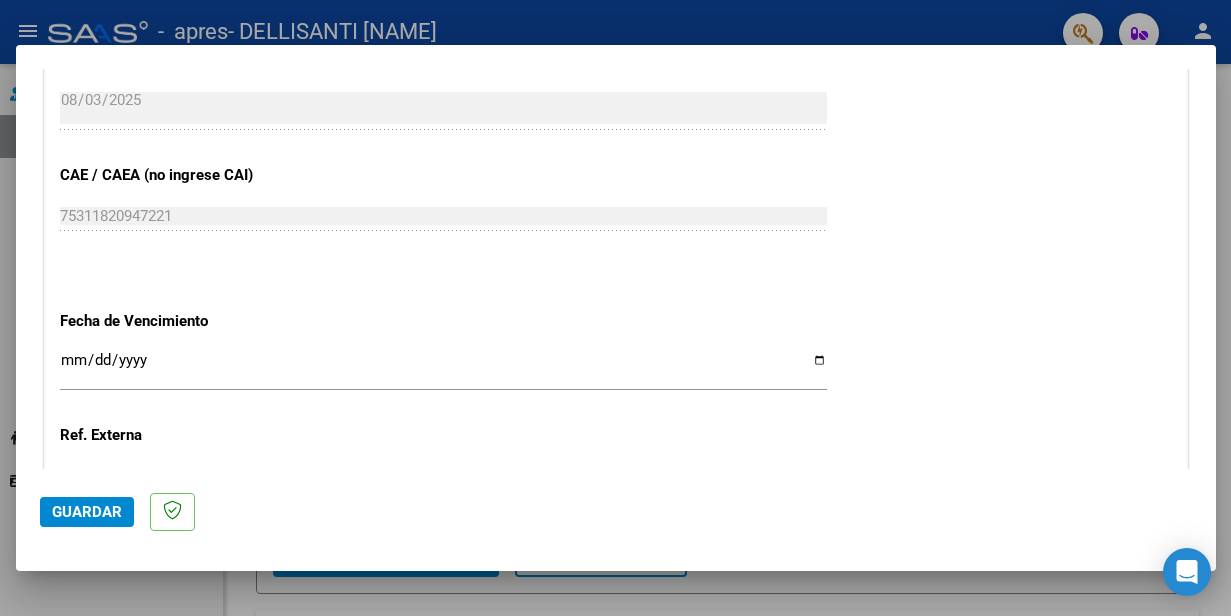scroll, scrollTop: 1200, scrollLeft: 0, axis: vertical 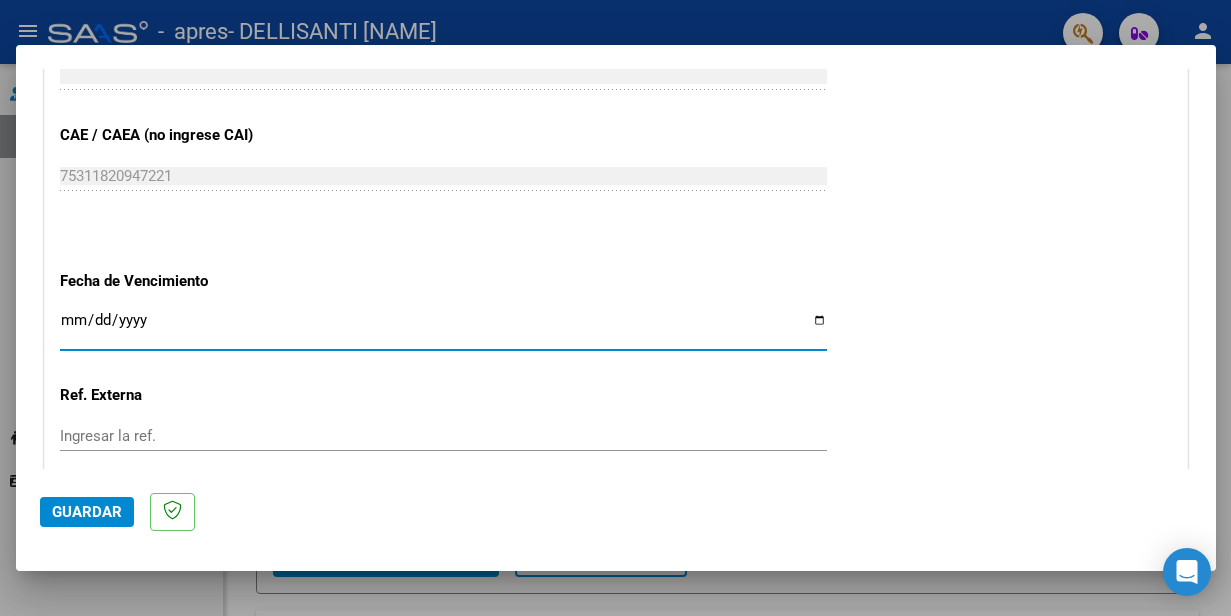 click on "Ingresar la fecha" at bounding box center (443, 328) 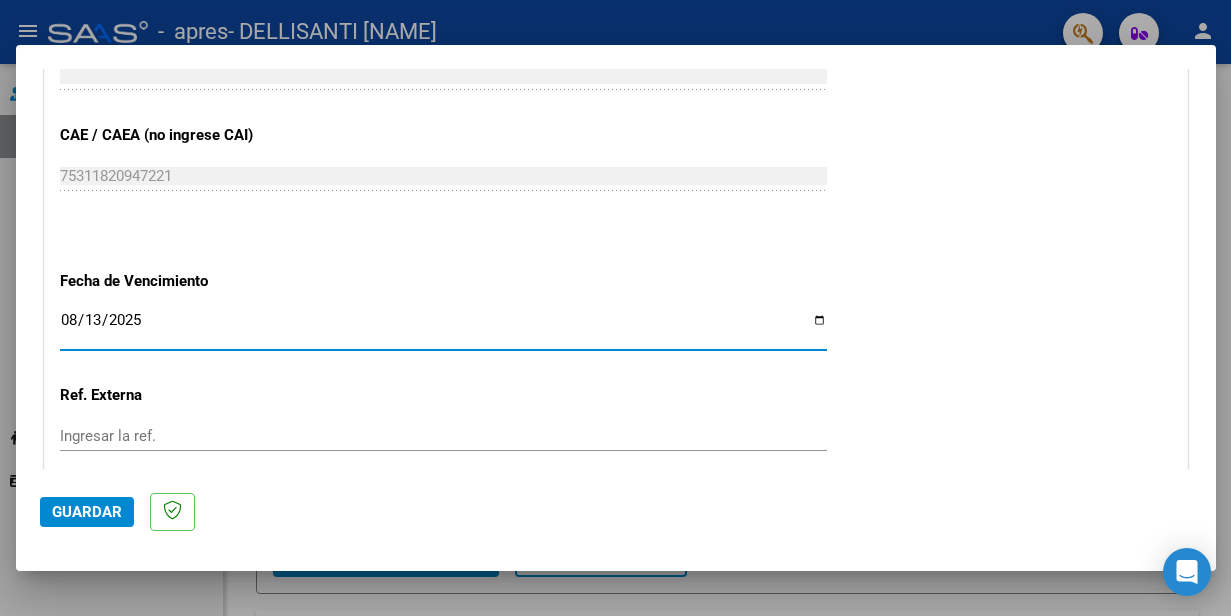 type on "2025-08-13" 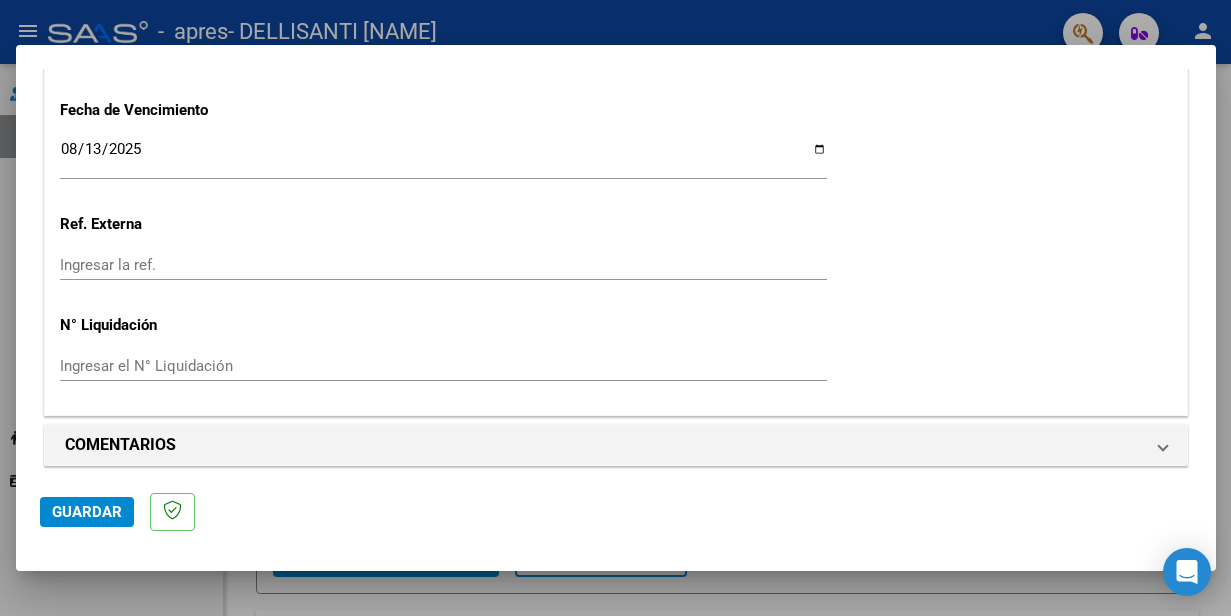 scroll, scrollTop: 1383, scrollLeft: 0, axis: vertical 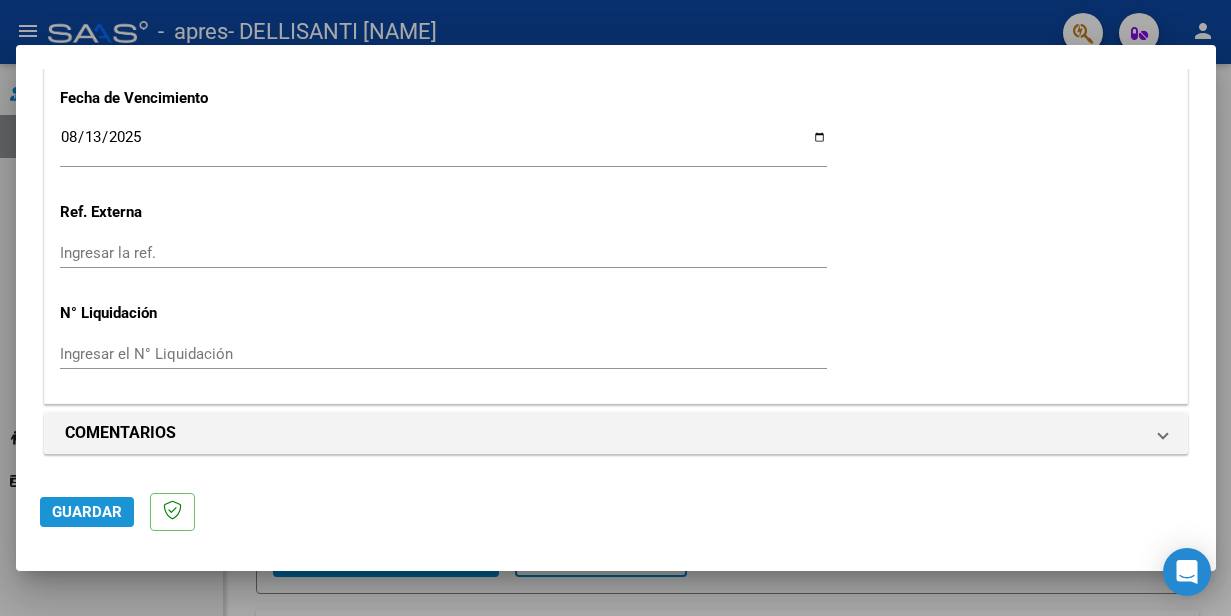 click on "Guardar" 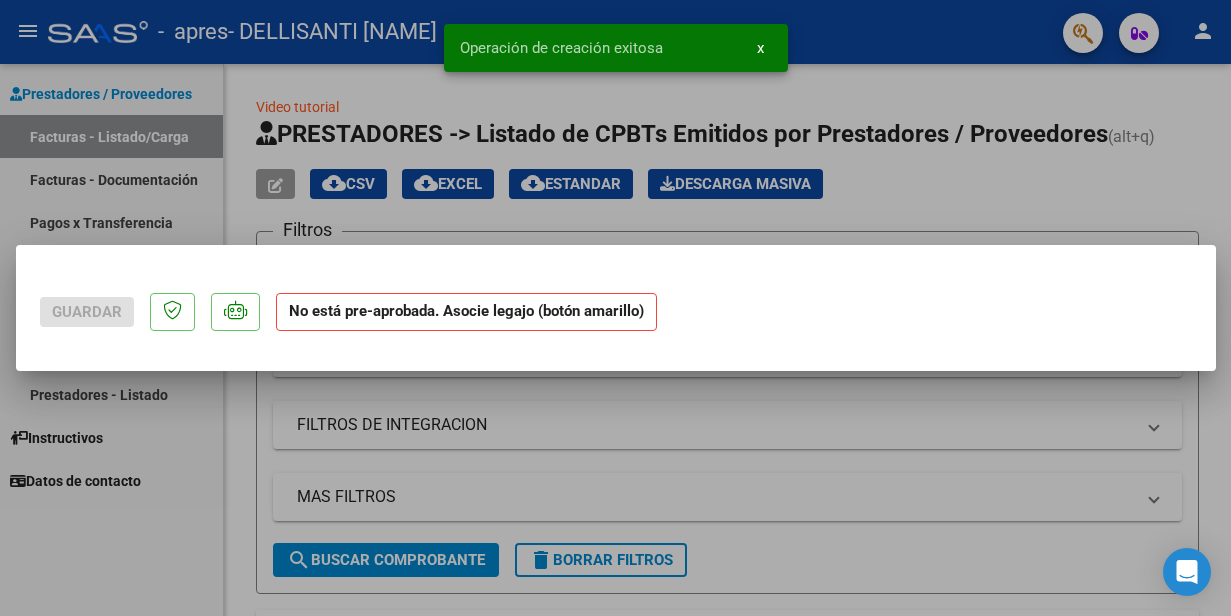 scroll, scrollTop: 0, scrollLeft: 0, axis: both 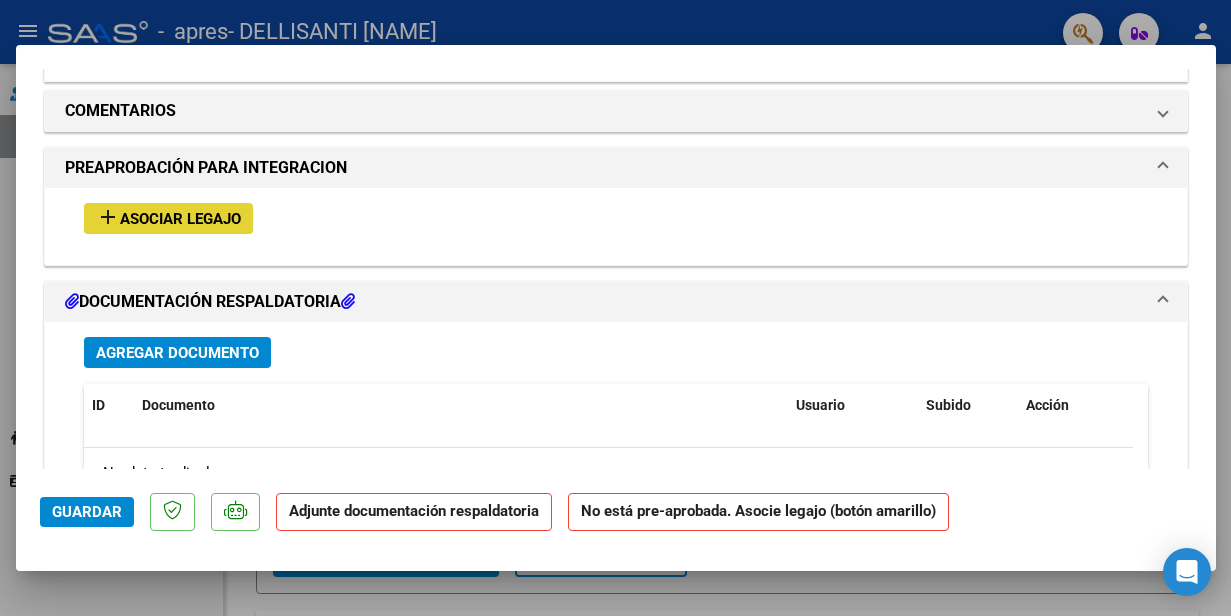 click on "Asociar Legajo" at bounding box center (180, 219) 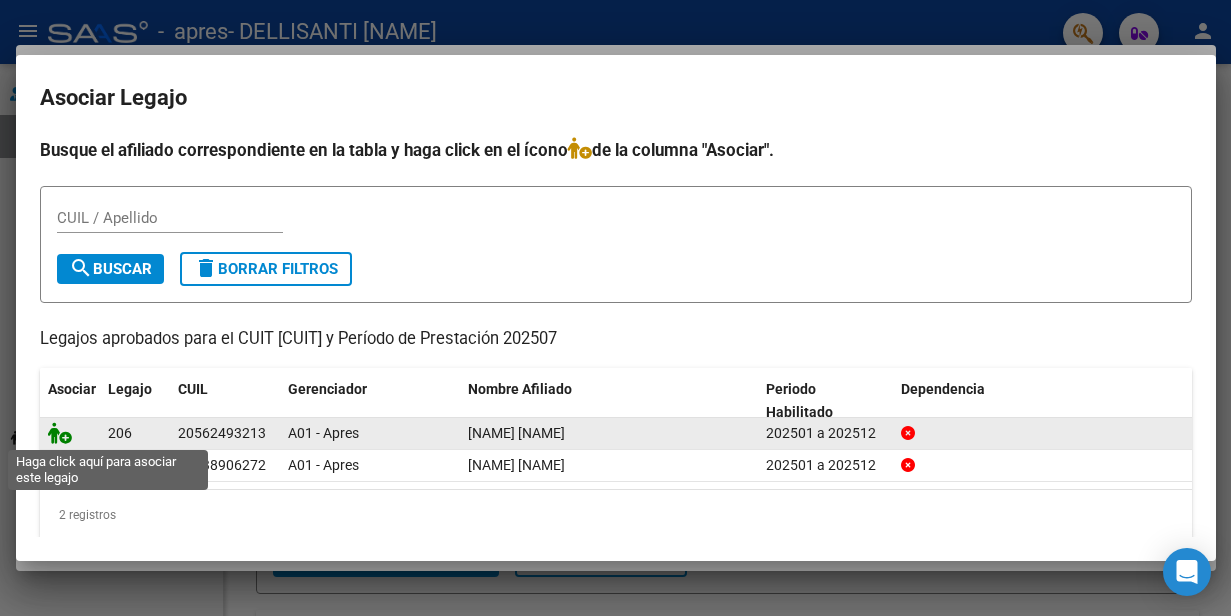 click 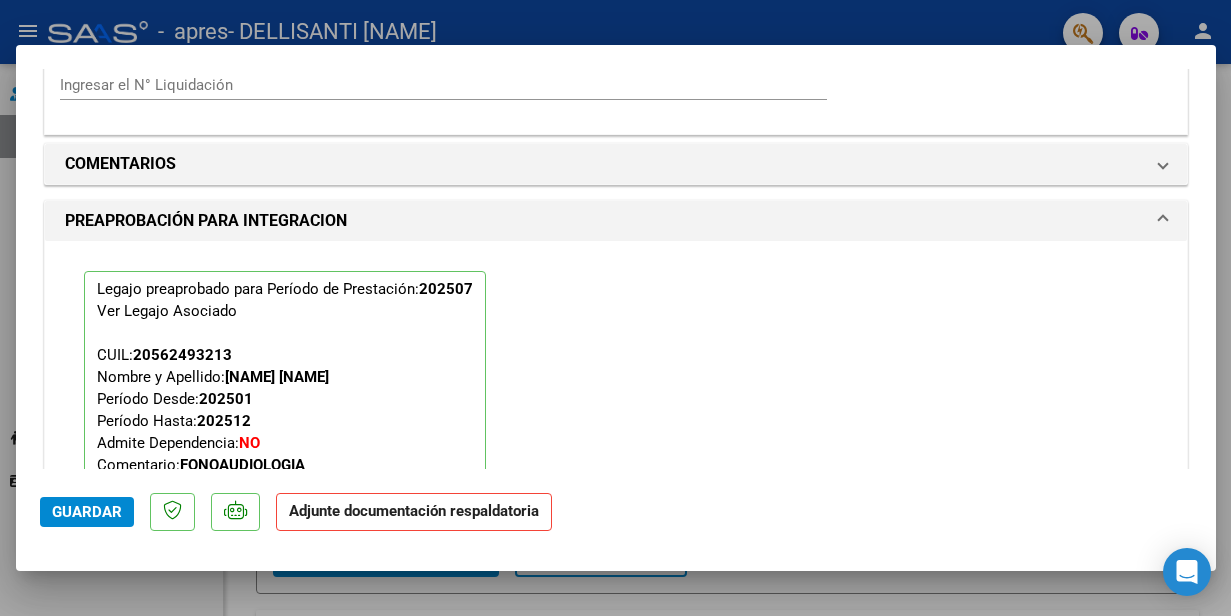 click on "Guardar" 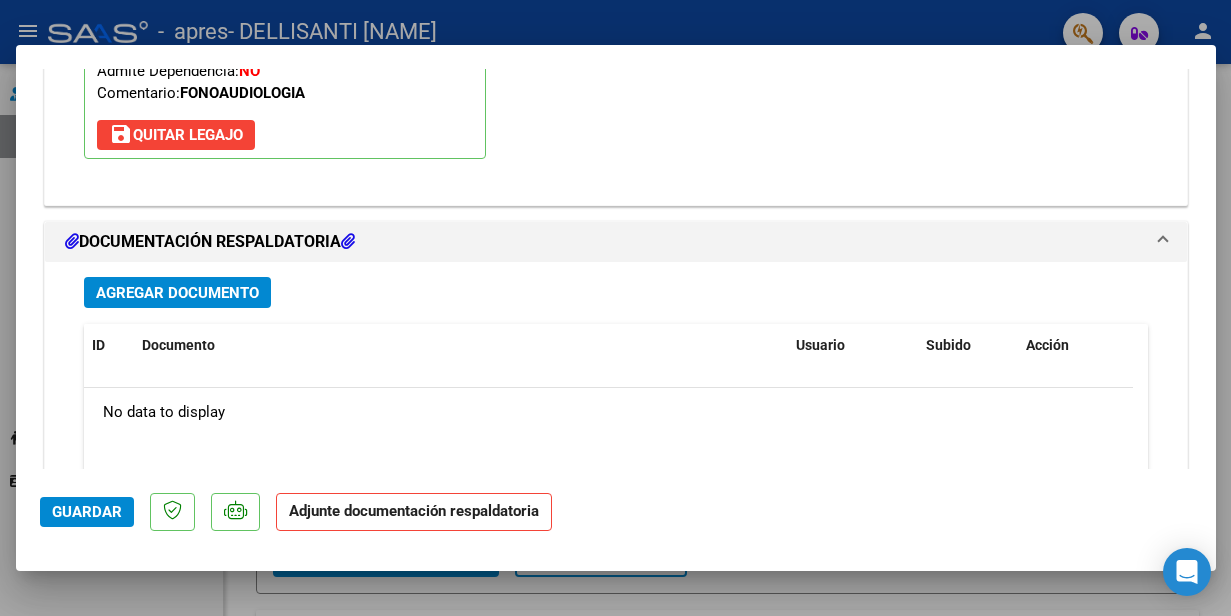 scroll, scrollTop: 2120, scrollLeft: 0, axis: vertical 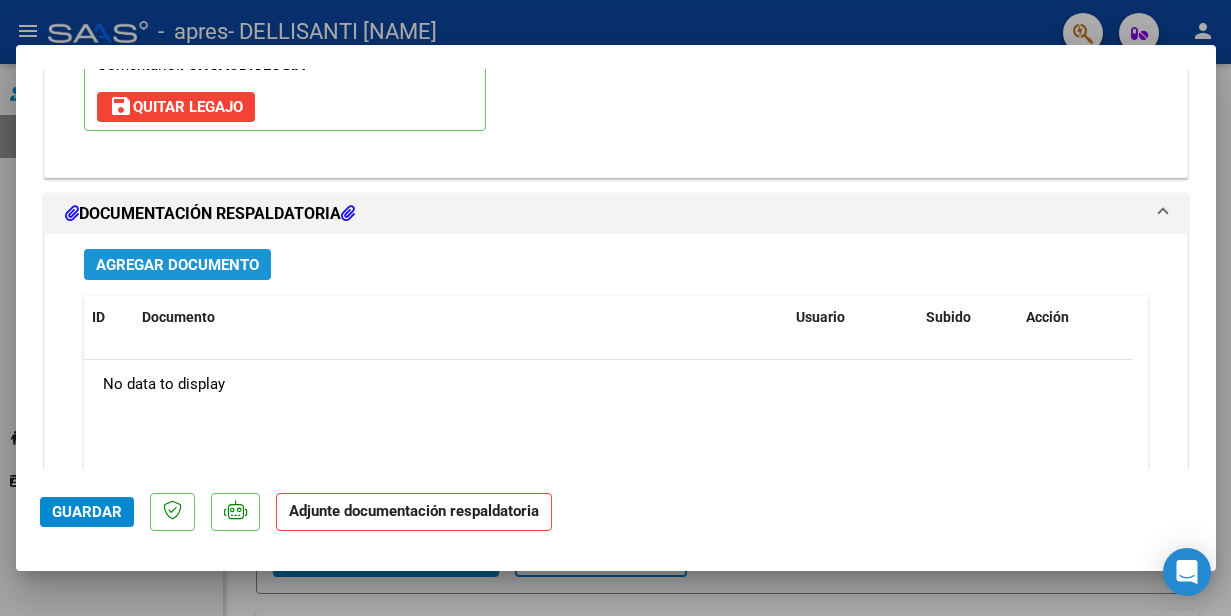click on "Agregar Documento" at bounding box center (177, 265) 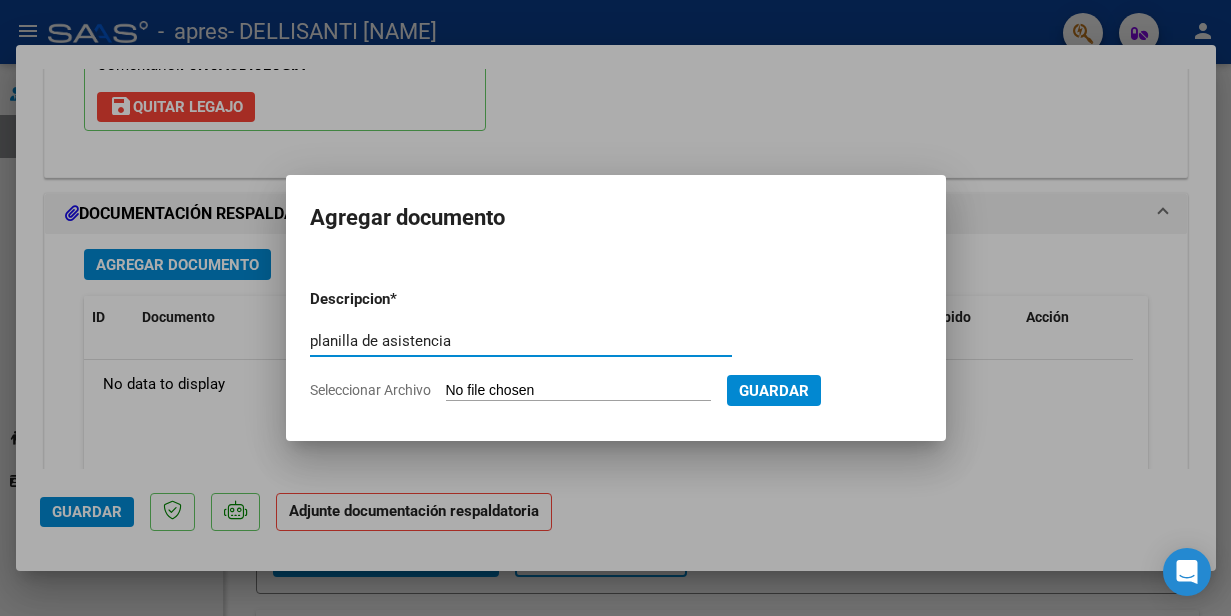 type on "planilla de asistencia" 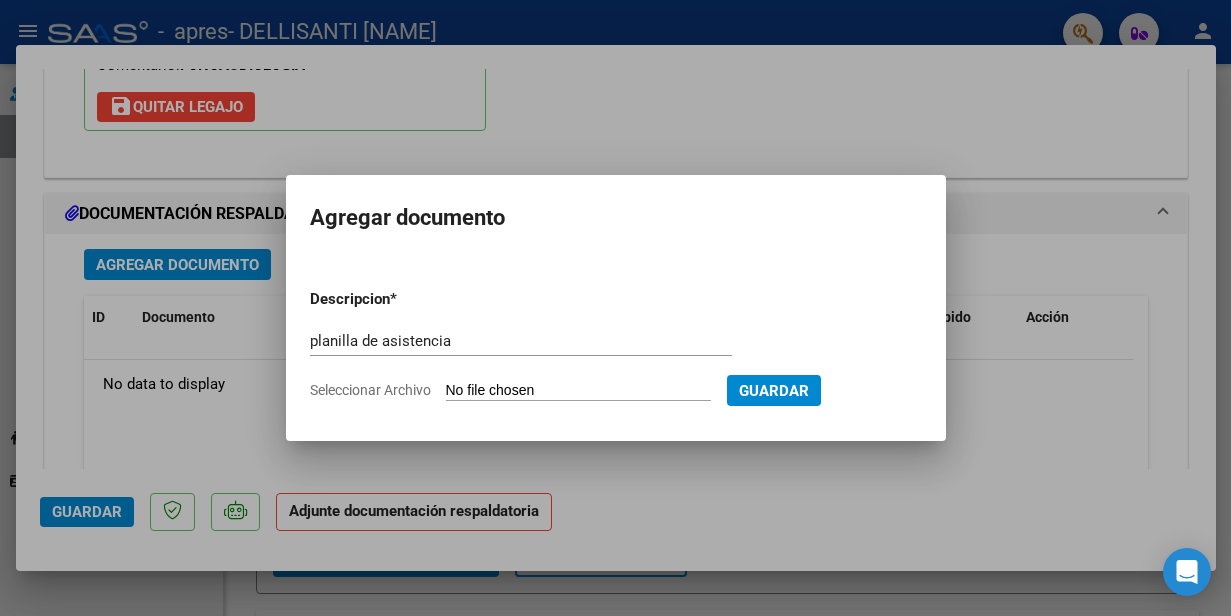 click on "Seleccionar Archivo" at bounding box center [578, 391] 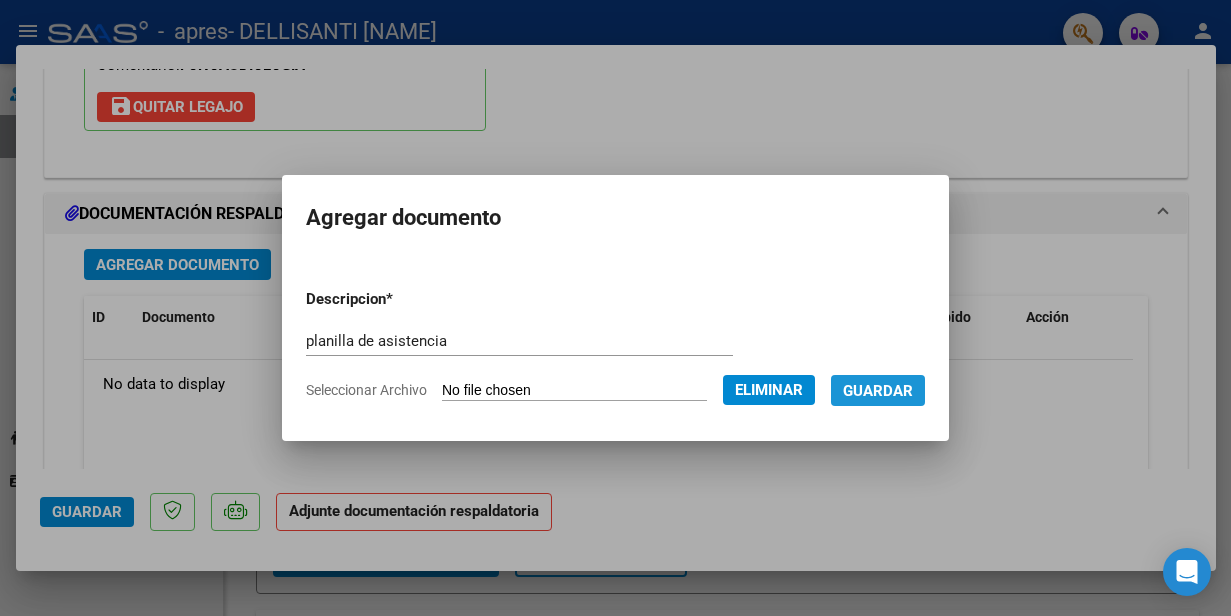 click on "Guardar" at bounding box center [878, 391] 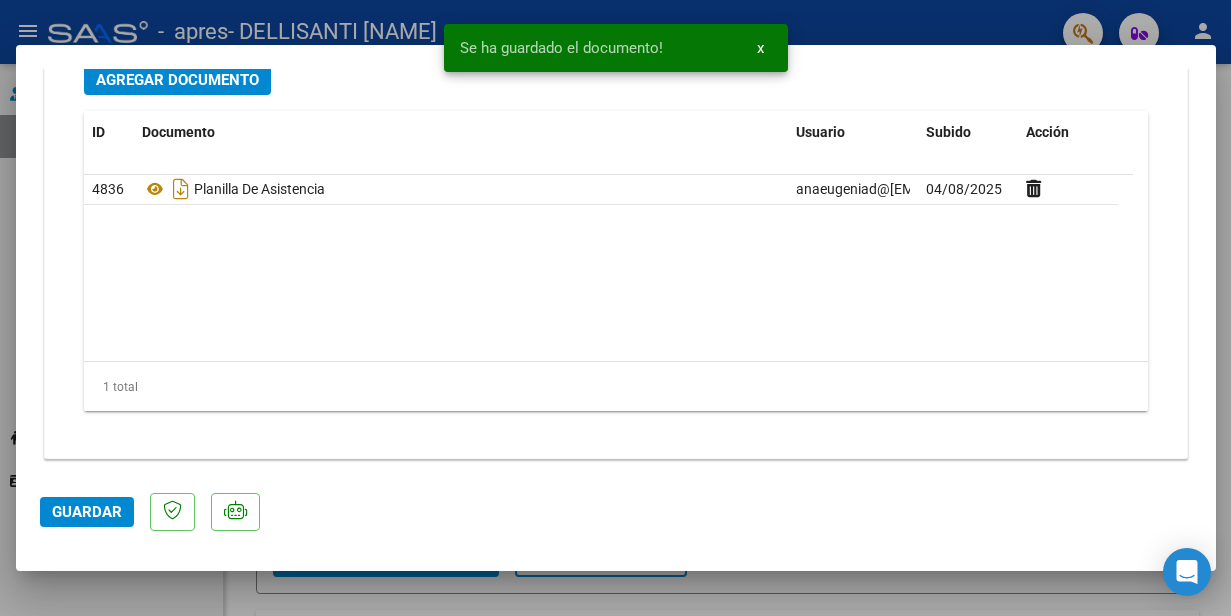 scroll, scrollTop: 2310, scrollLeft: 0, axis: vertical 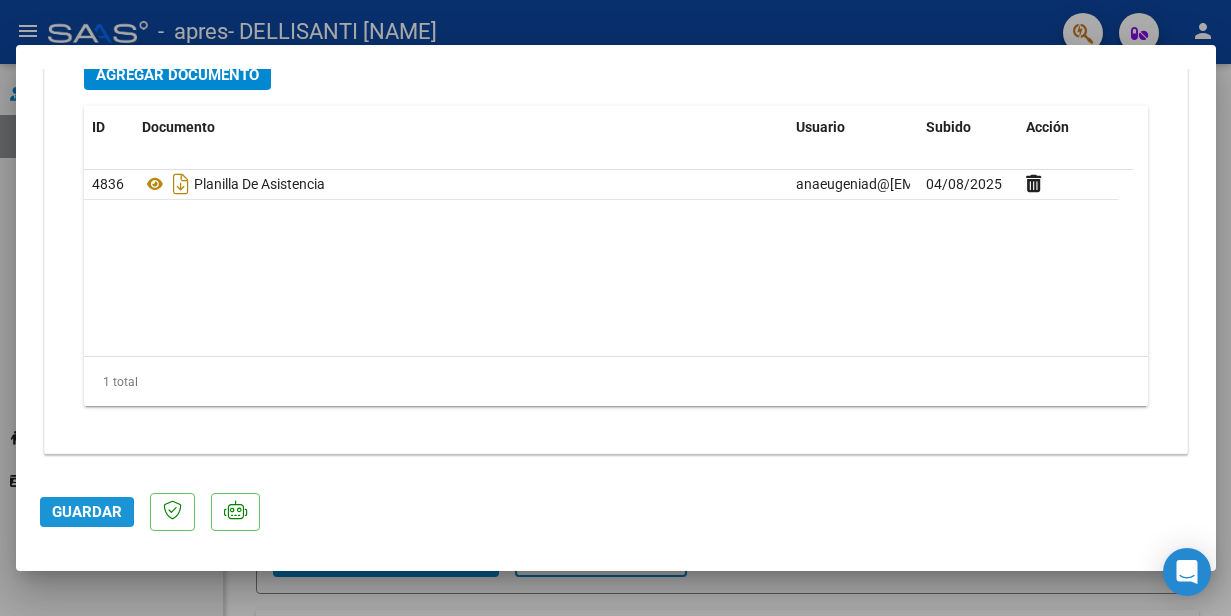 click on "Guardar" 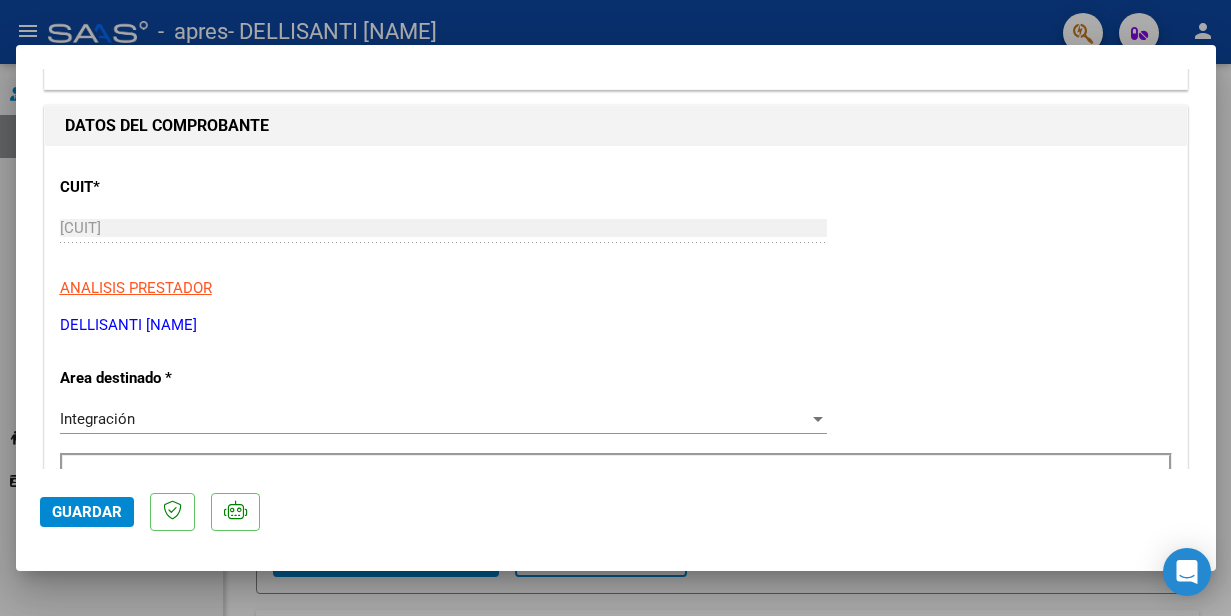 scroll, scrollTop: 0, scrollLeft: 0, axis: both 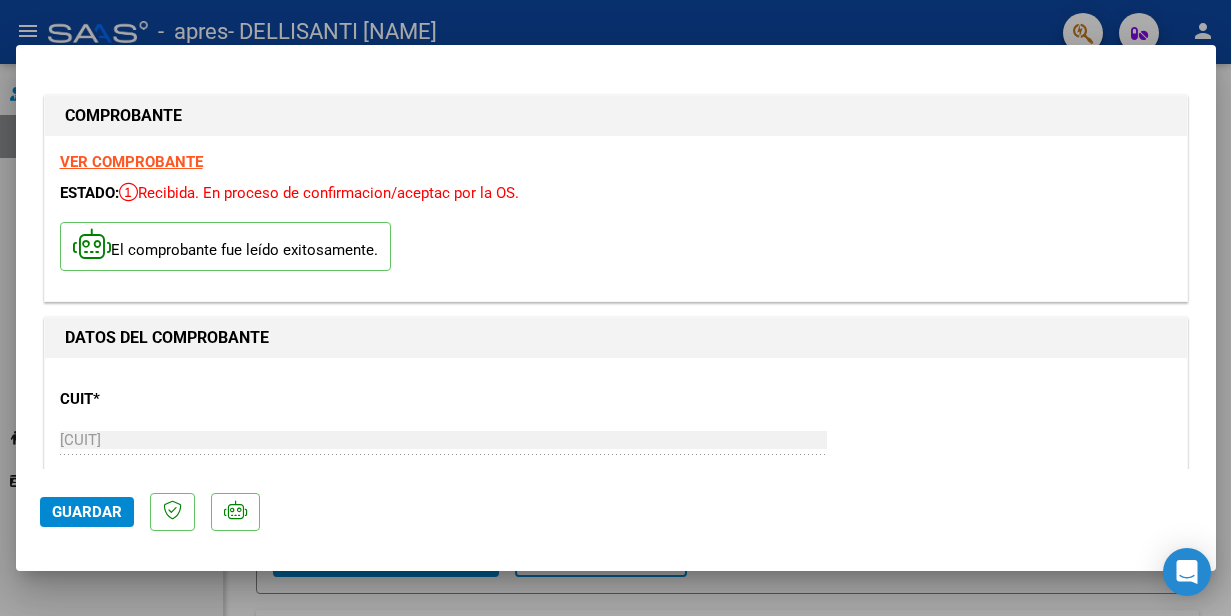 click at bounding box center [615, 308] 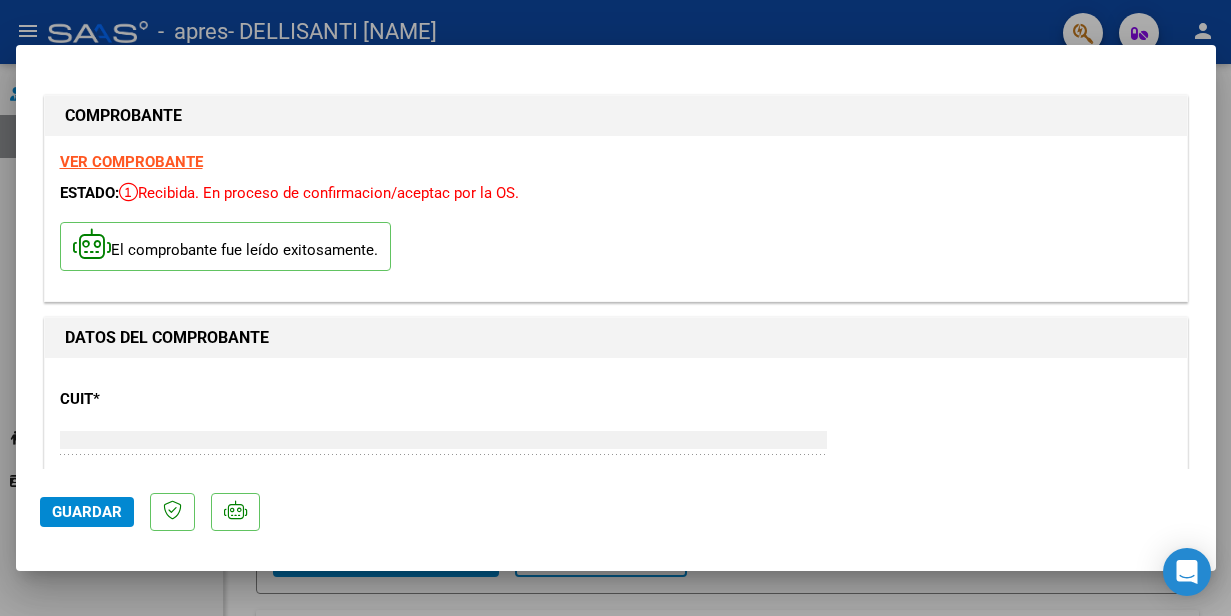 type on "$ 0,00" 